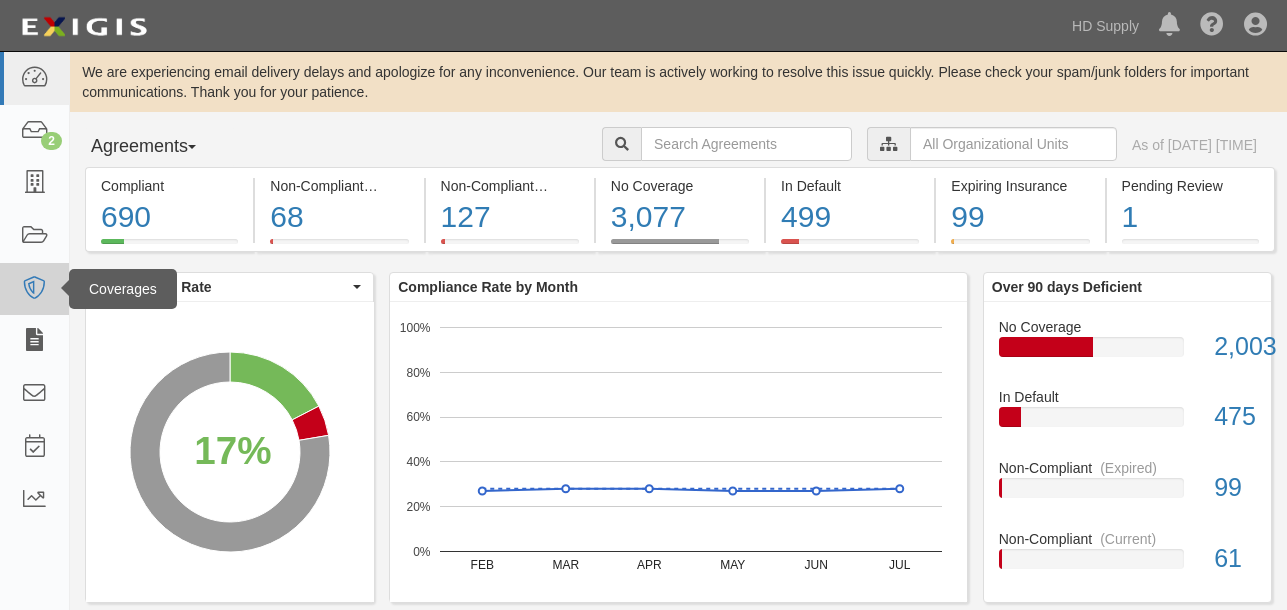 scroll, scrollTop: 0, scrollLeft: 0, axis: both 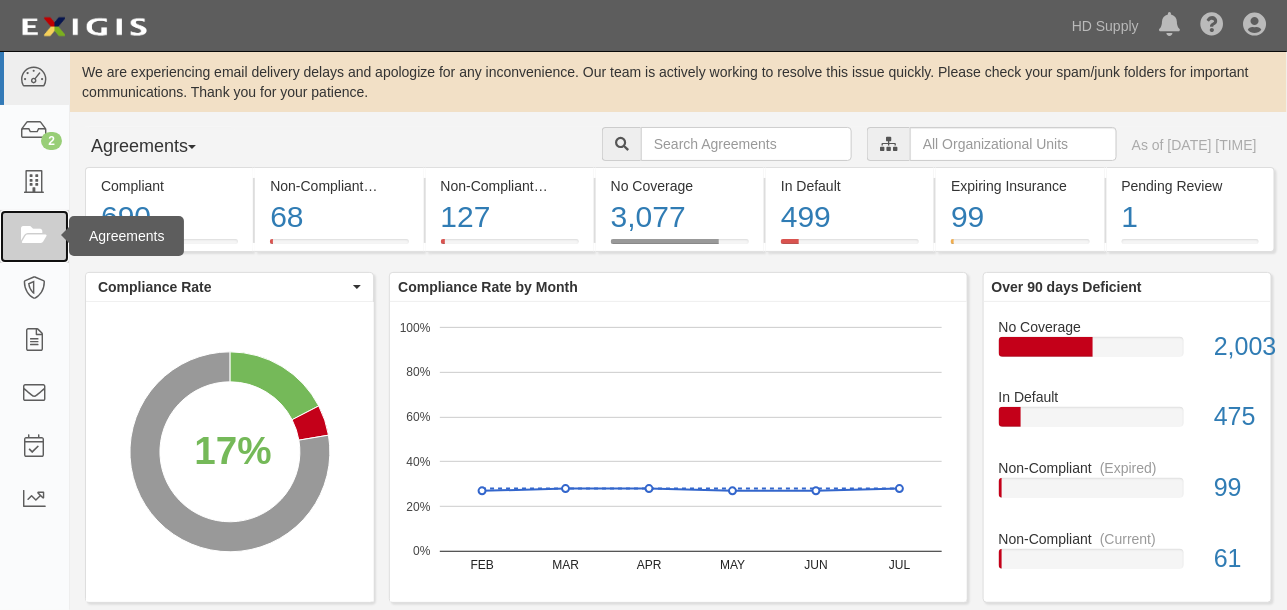click at bounding box center (34, 236) 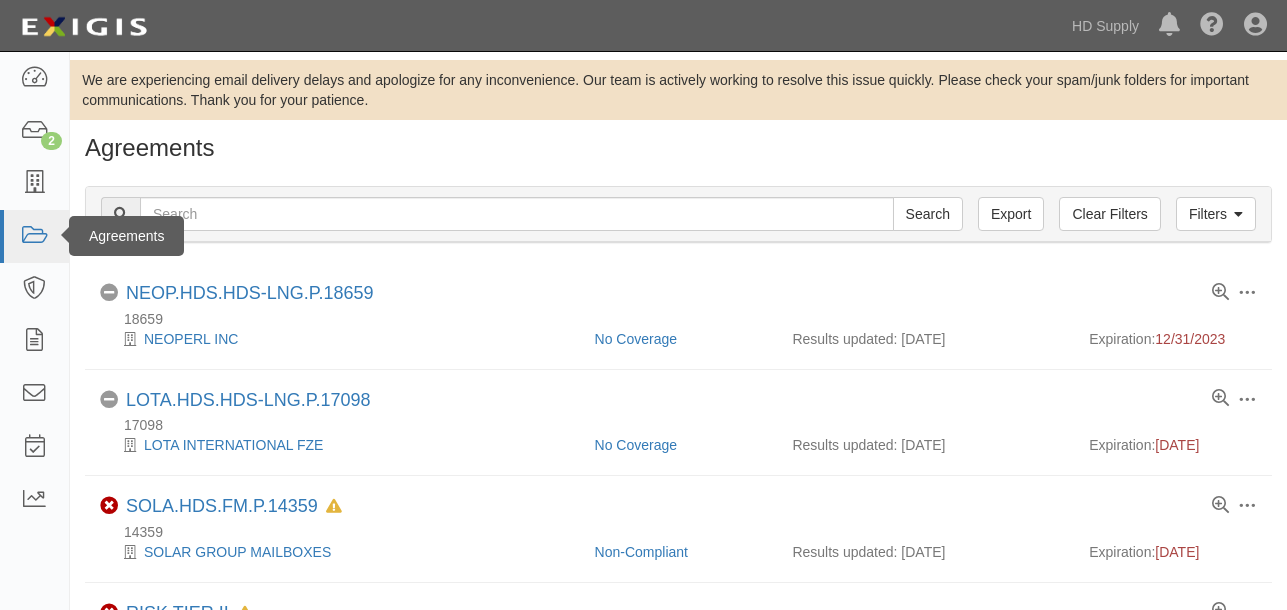 scroll, scrollTop: 0, scrollLeft: 0, axis: both 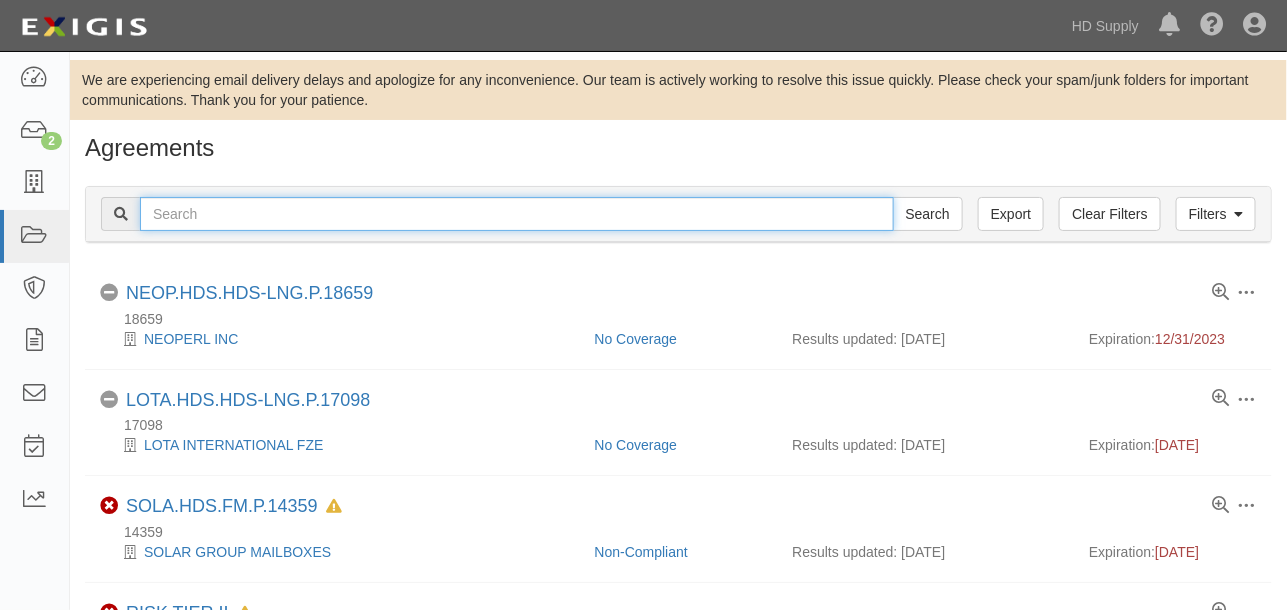 click at bounding box center (517, 214) 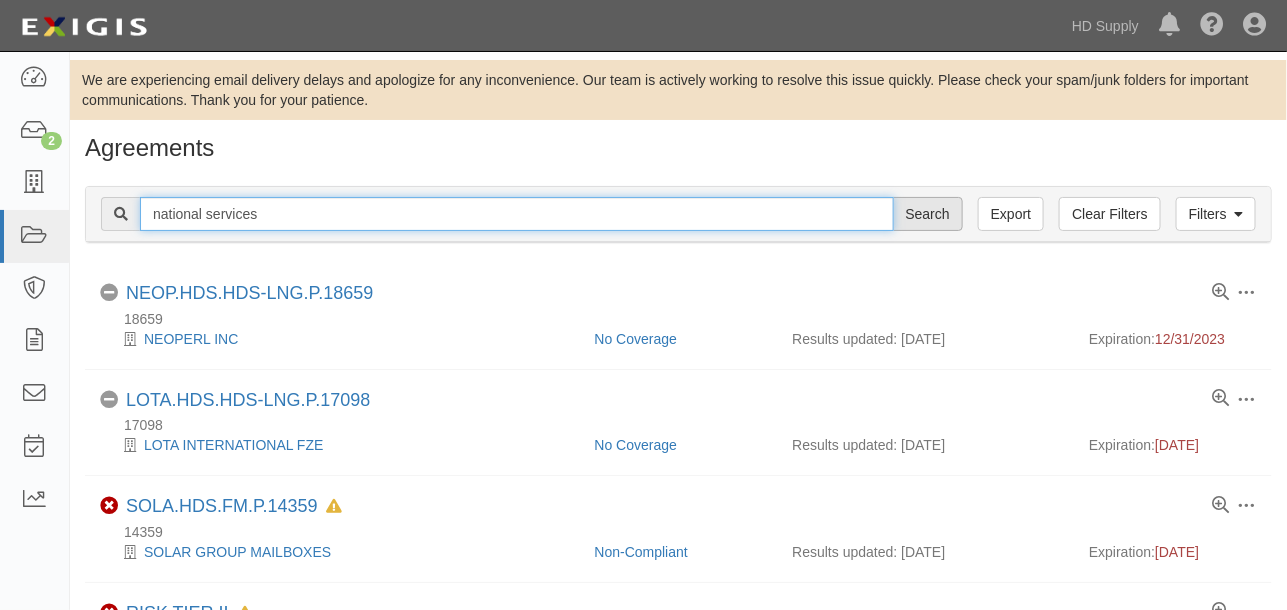 type on "national services" 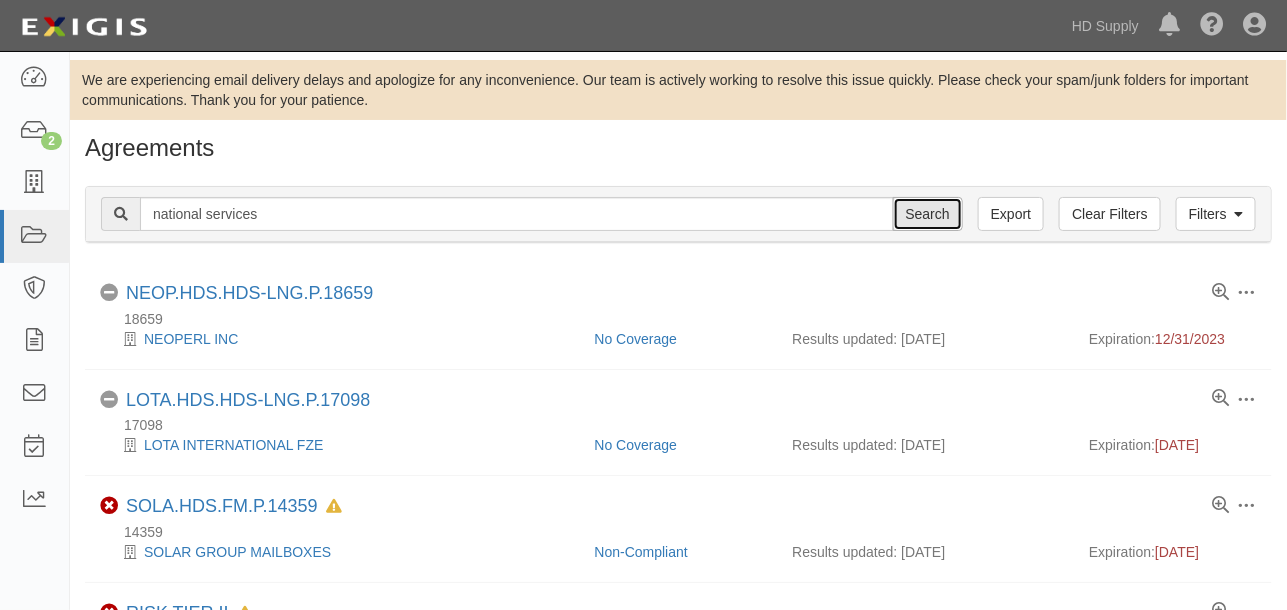 click on "Search" at bounding box center (928, 214) 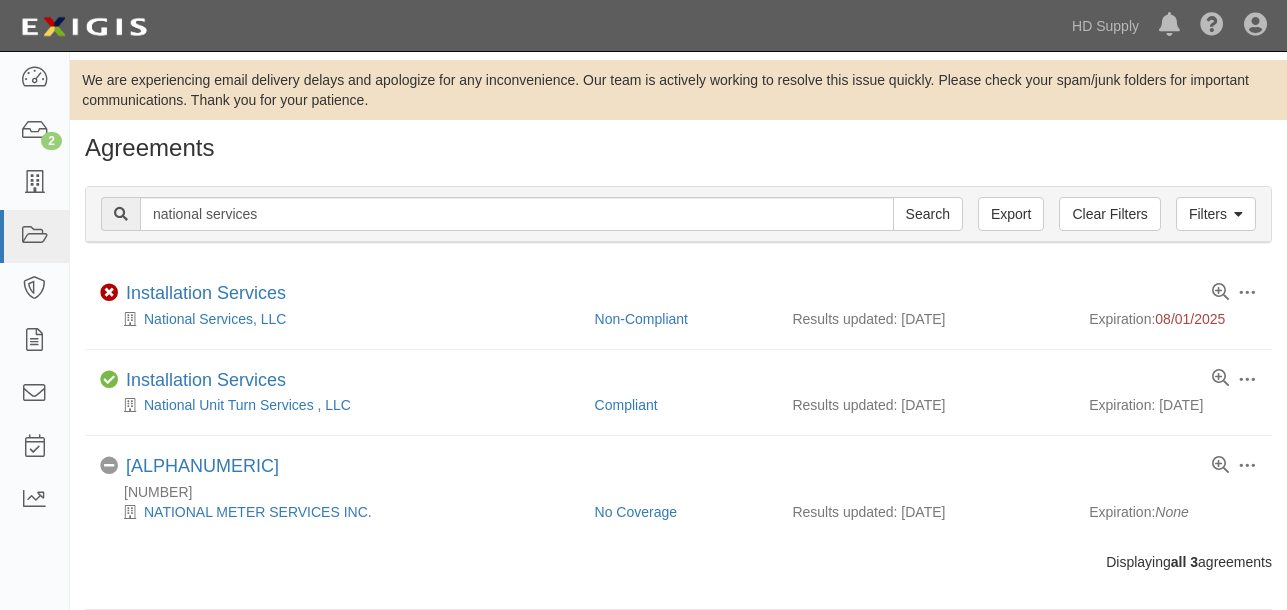 scroll, scrollTop: 0, scrollLeft: 0, axis: both 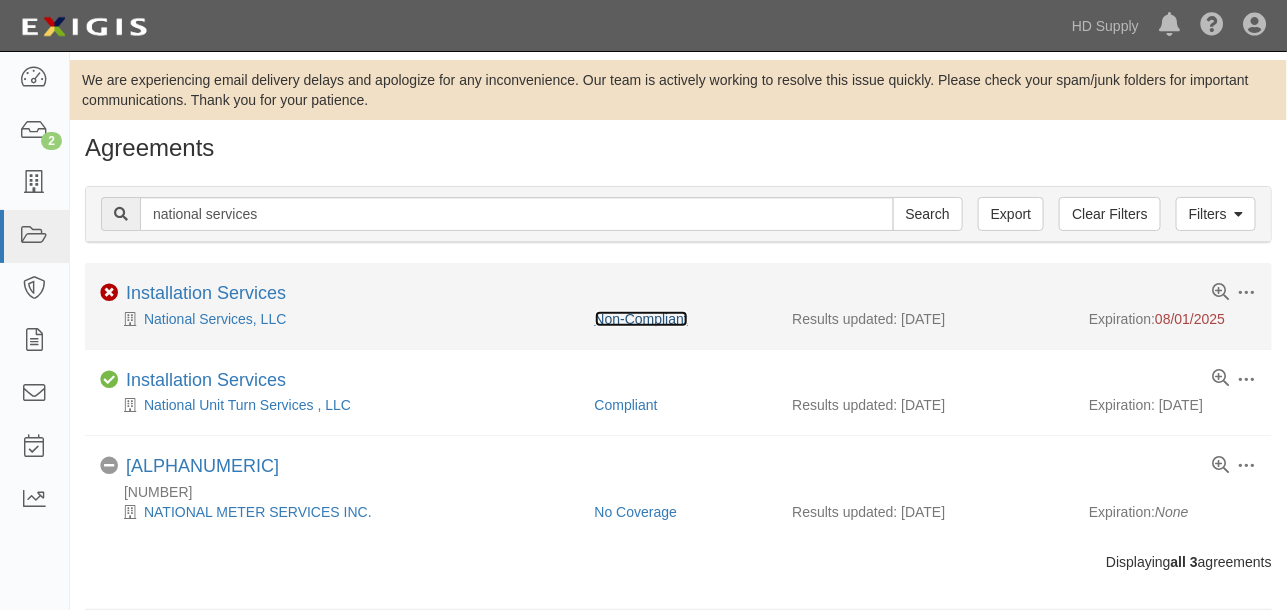 click on "Non-Compliant" at bounding box center (641, 319) 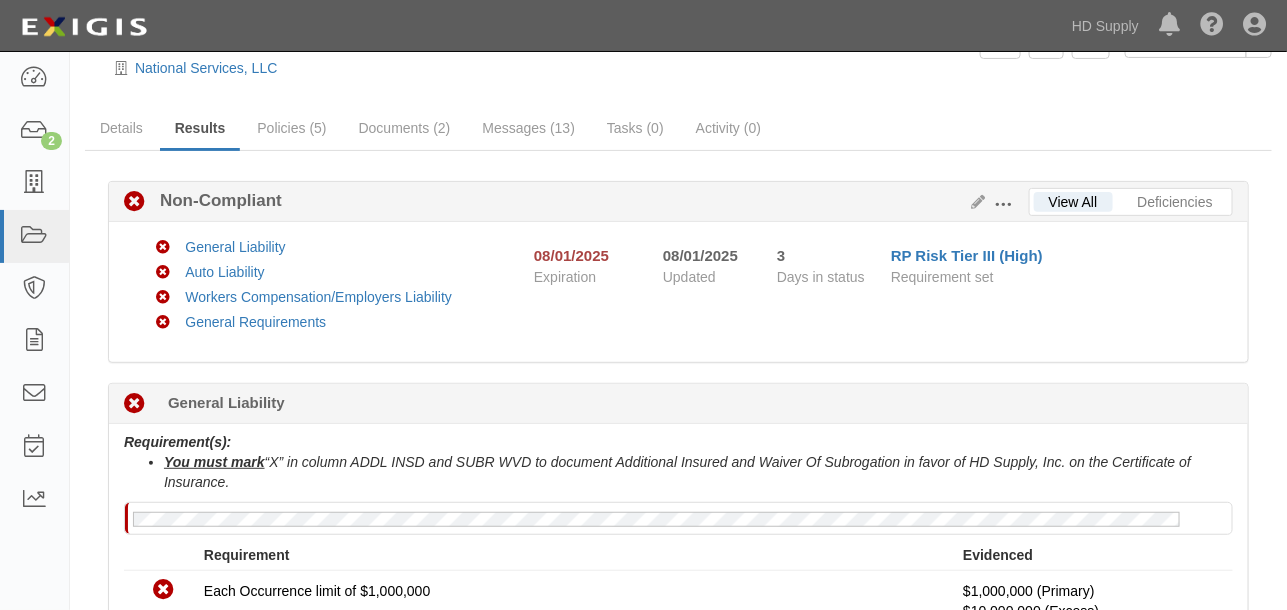 scroll, scrollTop: 0, scrollLeft: 0, axis: both 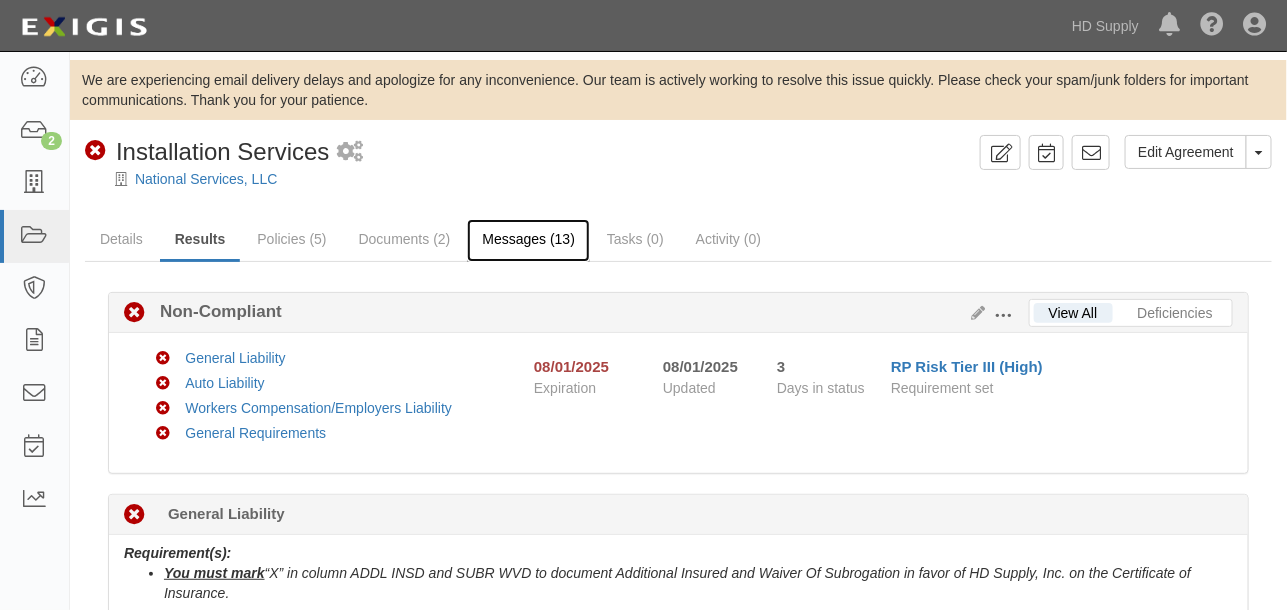 click on "Messages (13)" at bounding box center [528, 240] 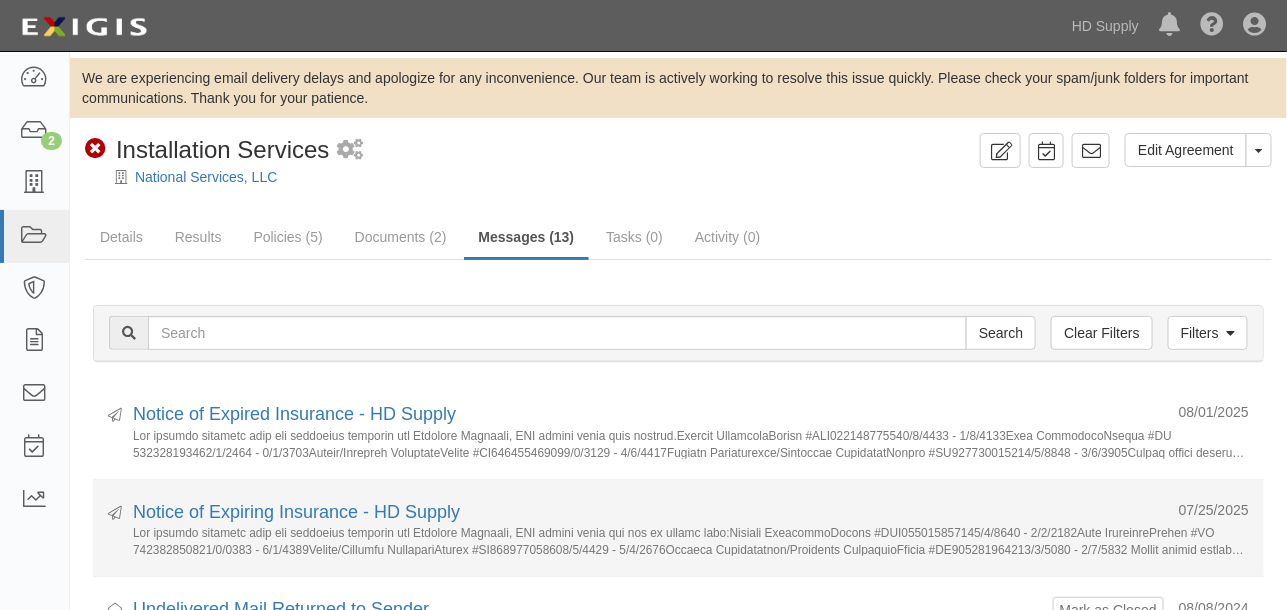 scroll, scrollTop: 0, scrollLeft: 0, axis: both 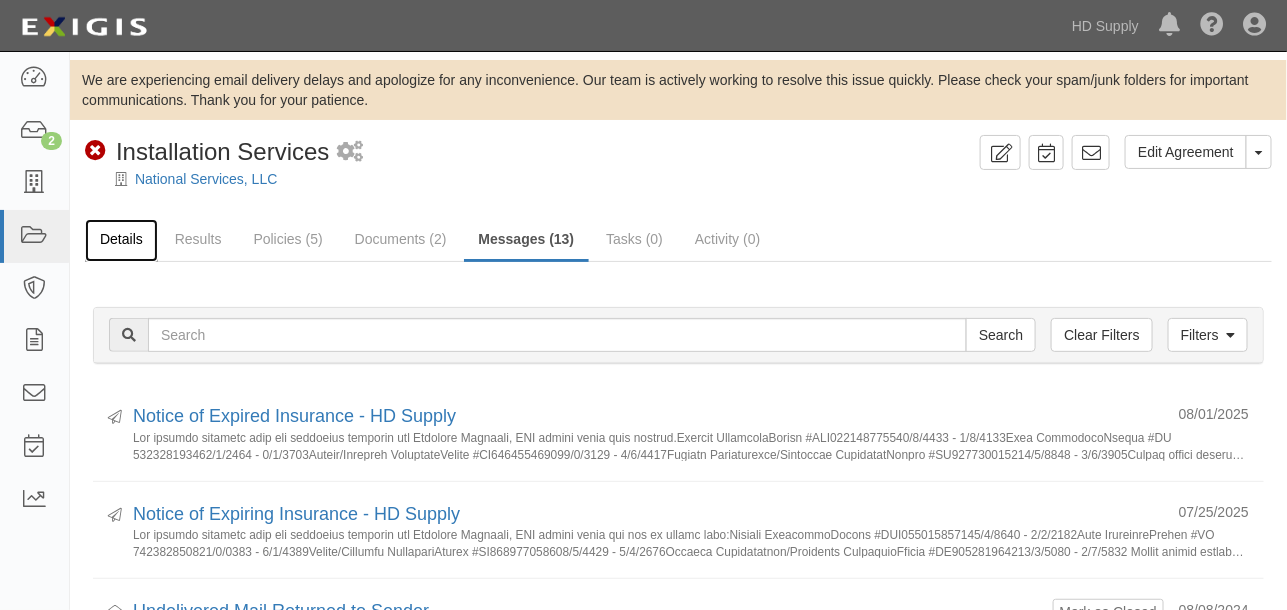 click on "Details" at bounding box center (121, 240) 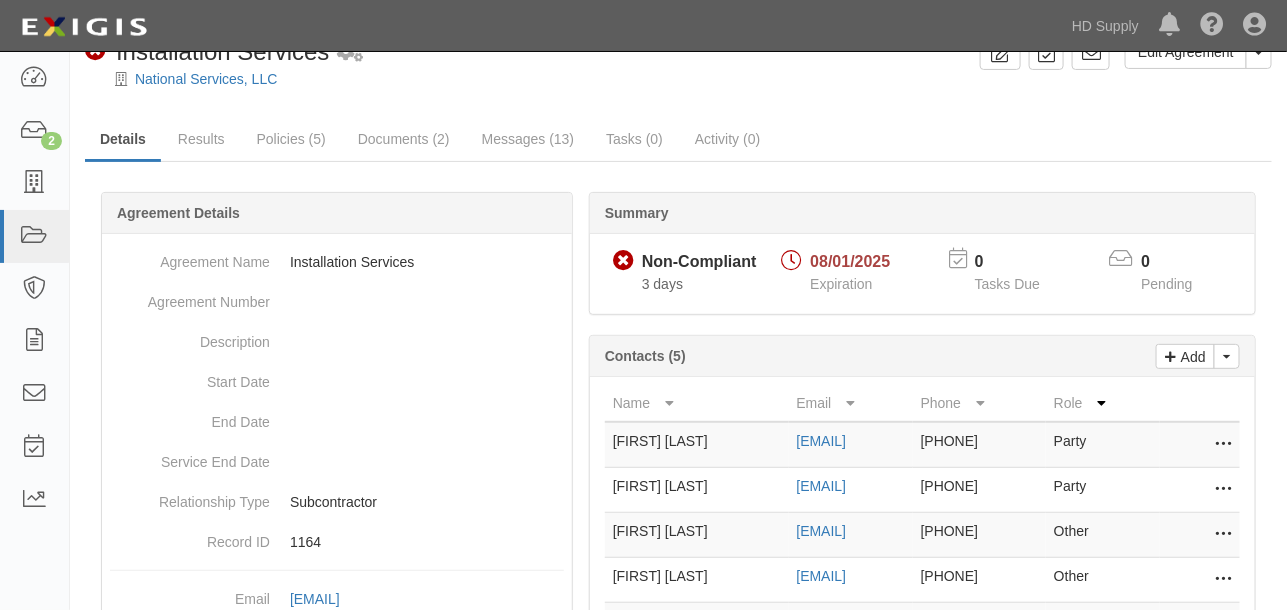scroll, scrollTop: 222, scrollLeft: 0, axis: vertical 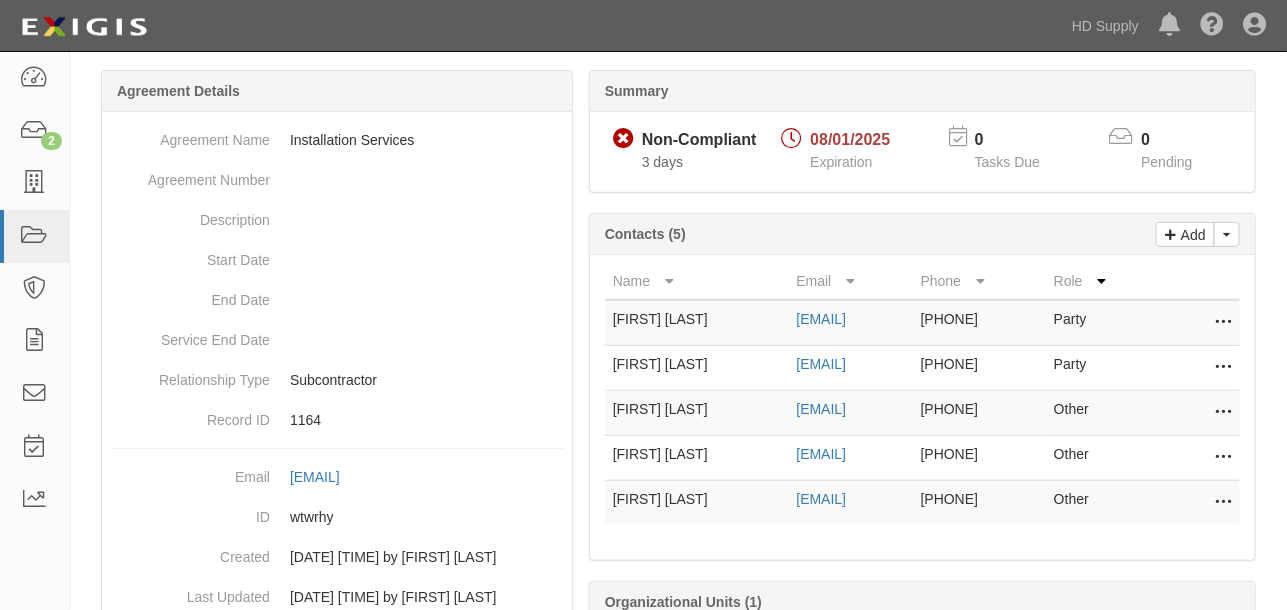 click at bounding box center [1223, 458] 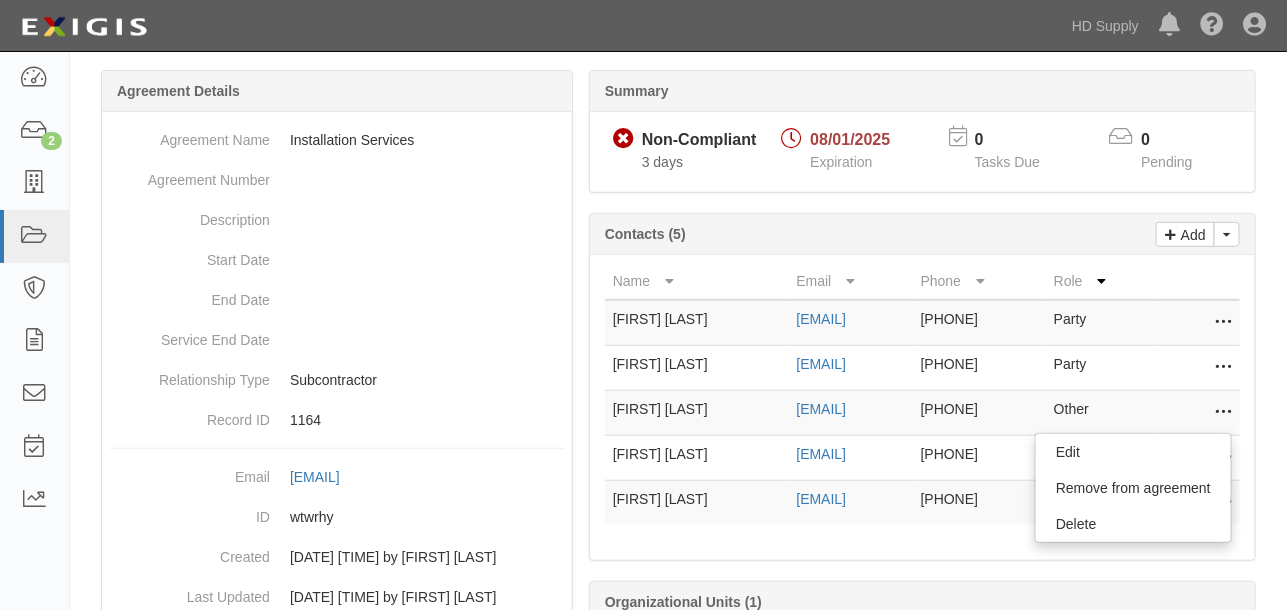 click on "[PHONE]" at bounding box center (979, 458) 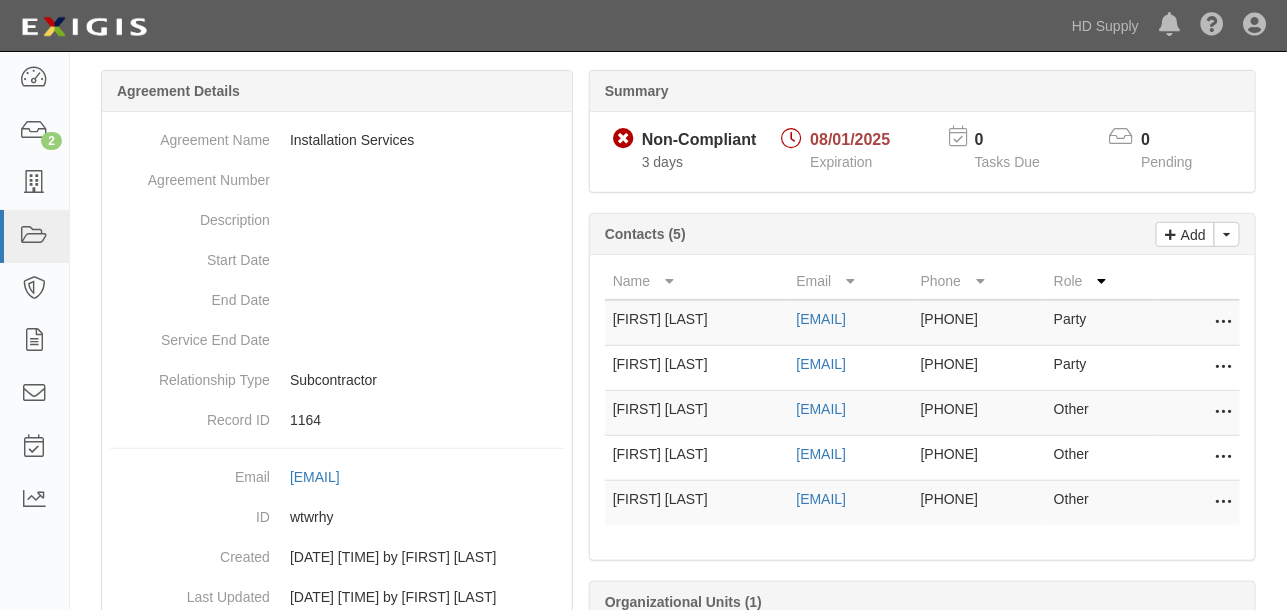 click at bounding box center (1223, 458) 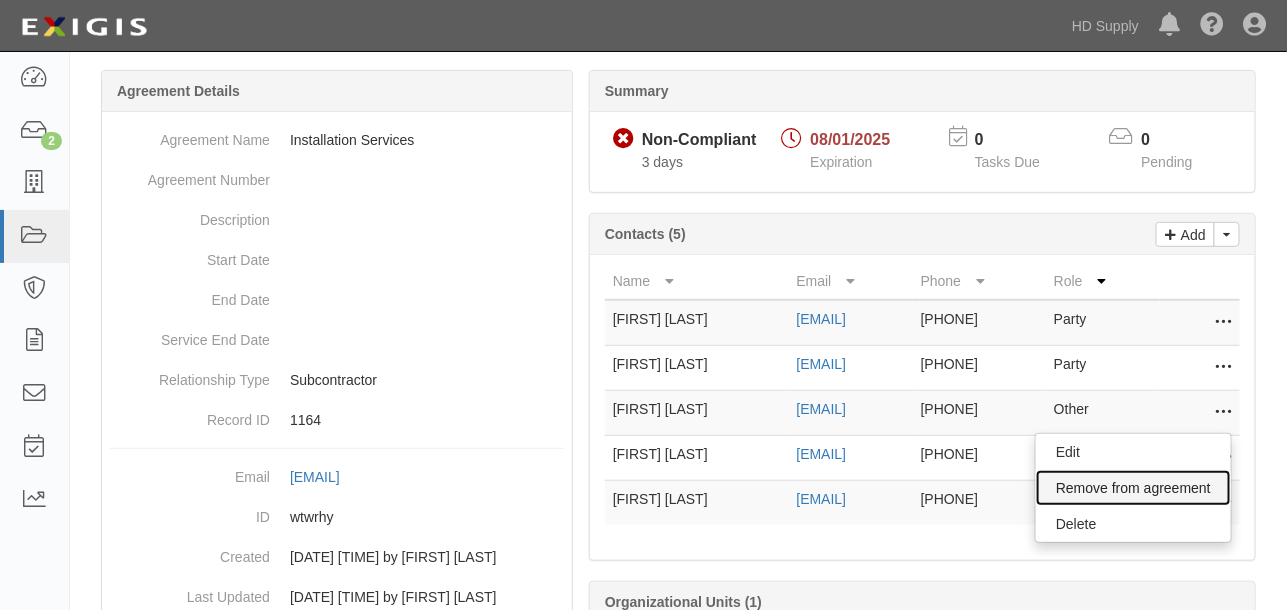 click on "Remove from agreement" at bounding box center (1133, 488) 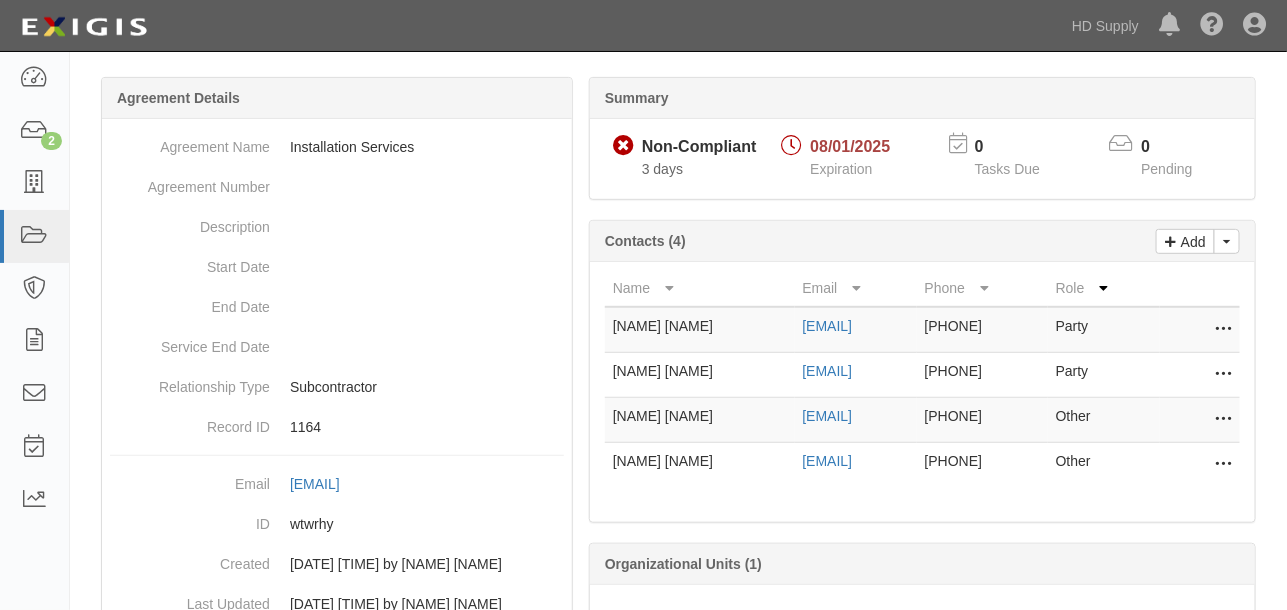 scroll, scrollTop: 222, scrollLeft: 0, axis: vertical 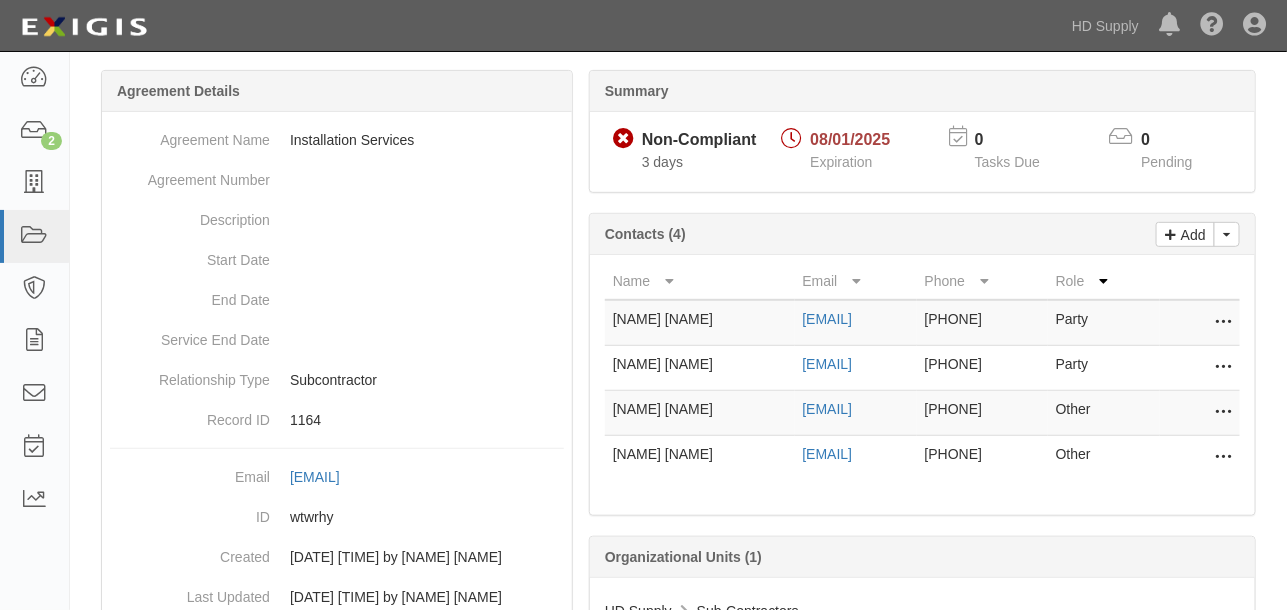 click at bounding box center [1223, 323] 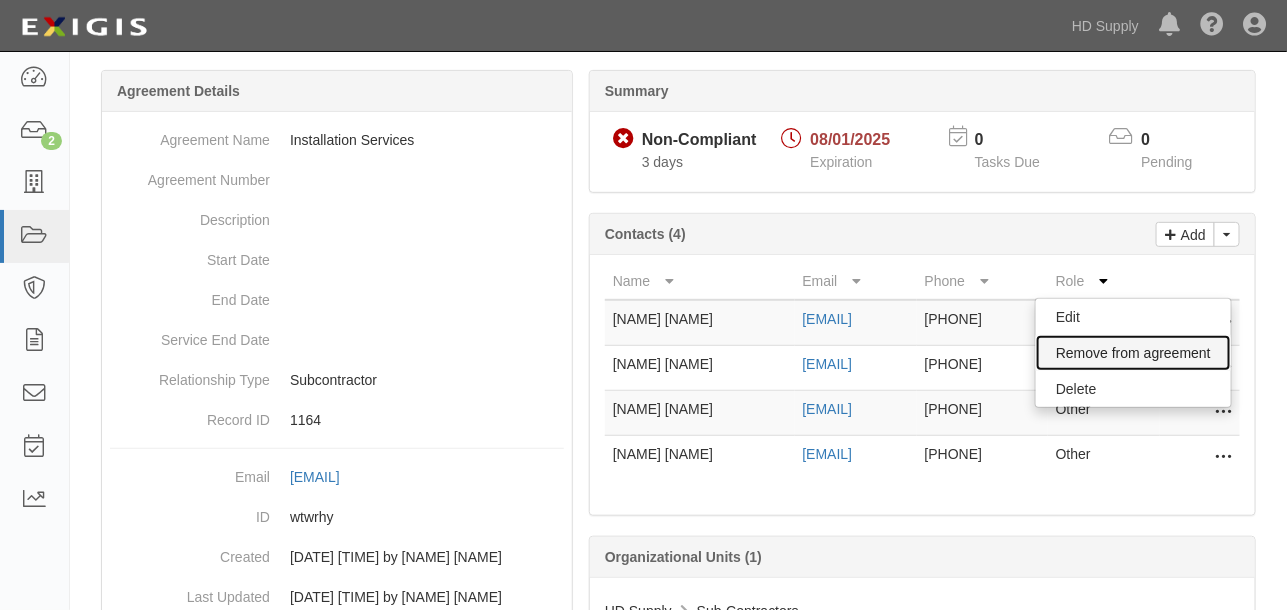 click on "Remove from agreement" at bounding box center (1133, 353) 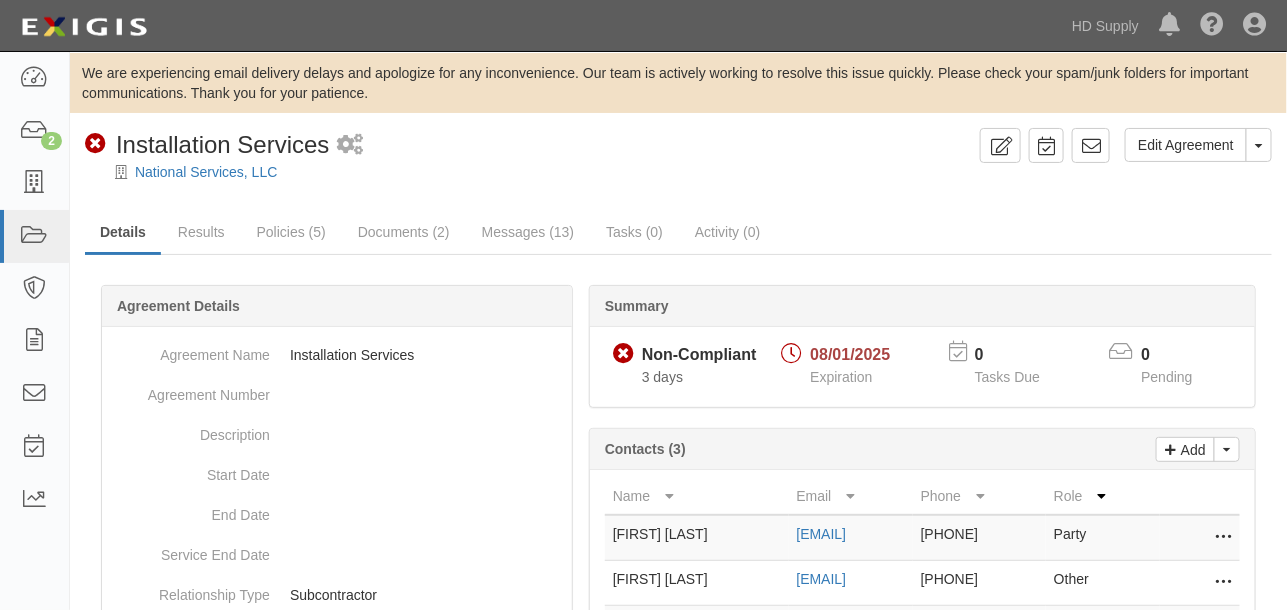 scroll, scrollTop: 222, scrollLeft: 0, axis: vertical 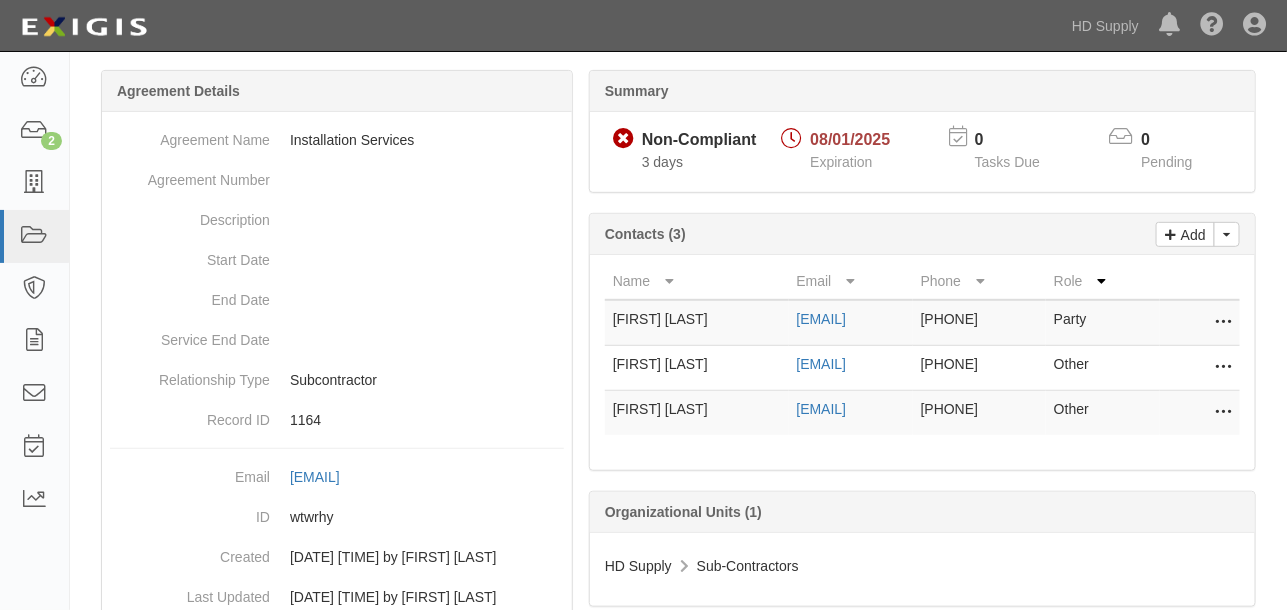 click at bounding box center (1223, 368) 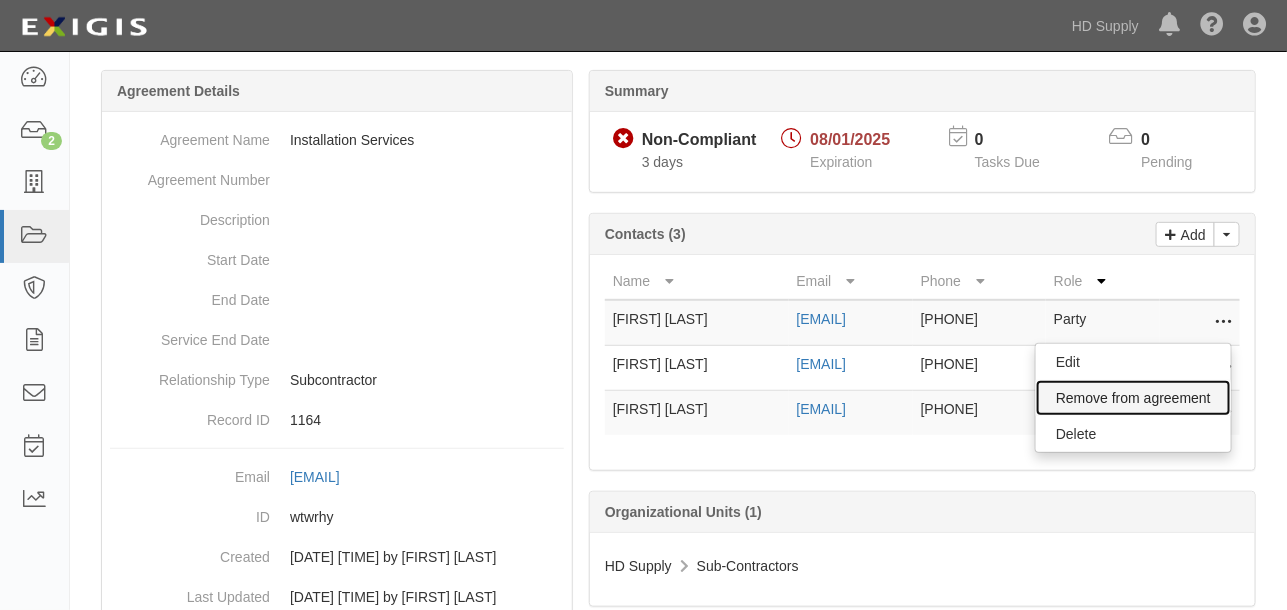 click on "Remove from agreement" at bounding box center [1133, 398] 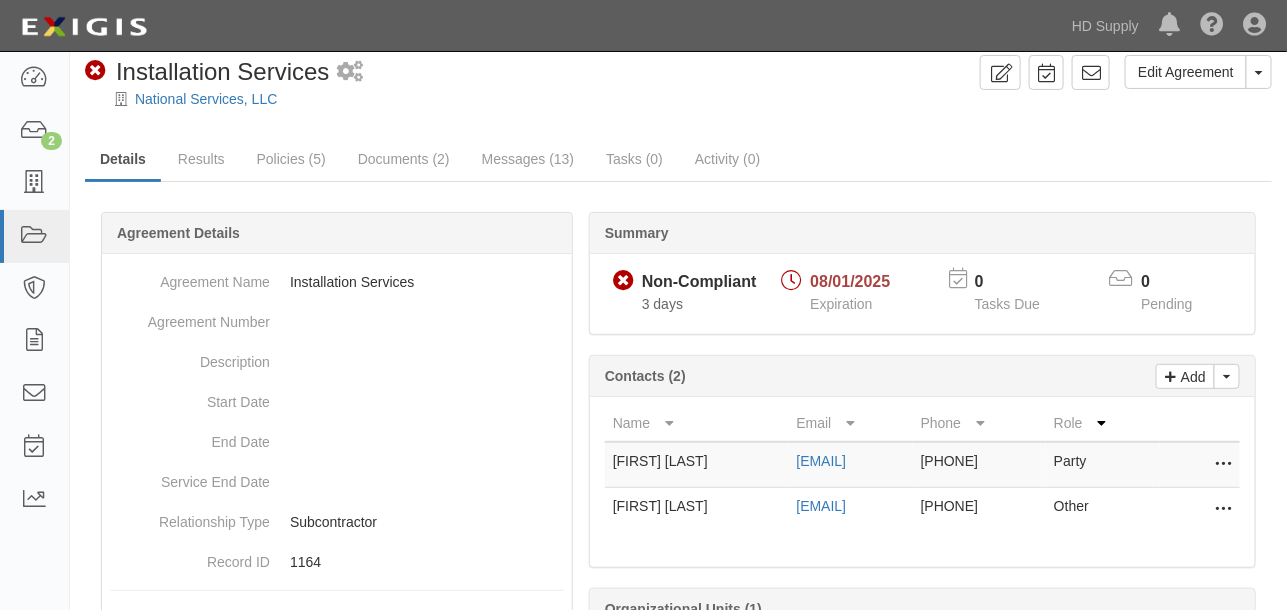scroll, scrollTop: 222, scrollLeft: 0, axis: vertical 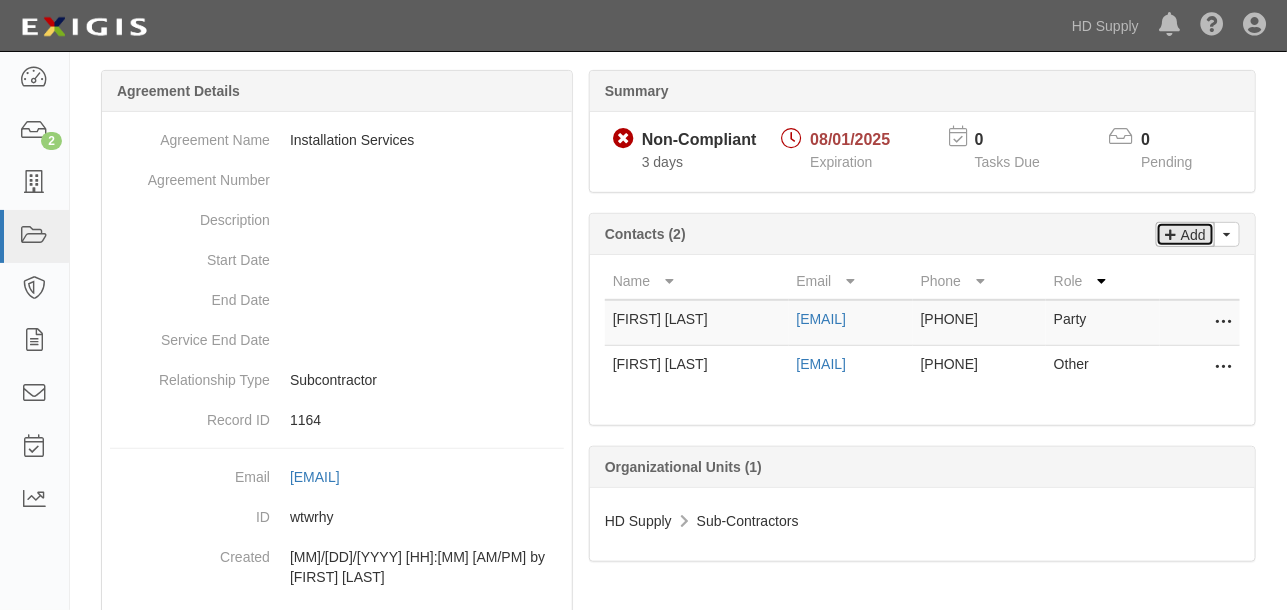 click at bounding box center (1170, 232) 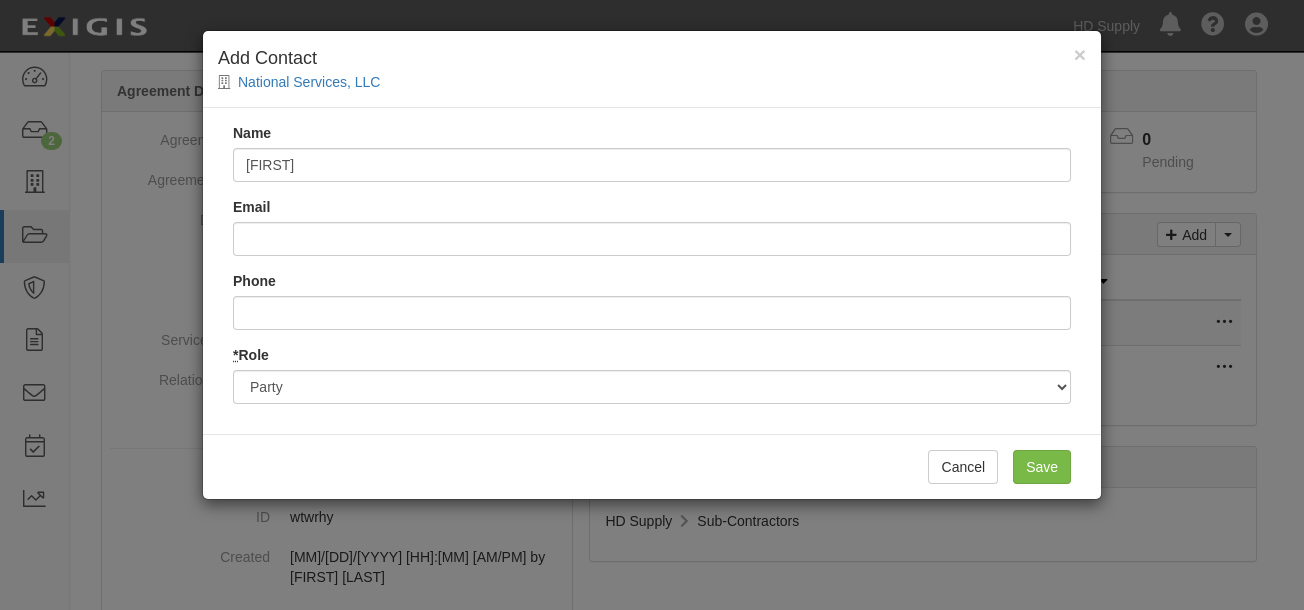 type on "[FIRST] [LAST]" 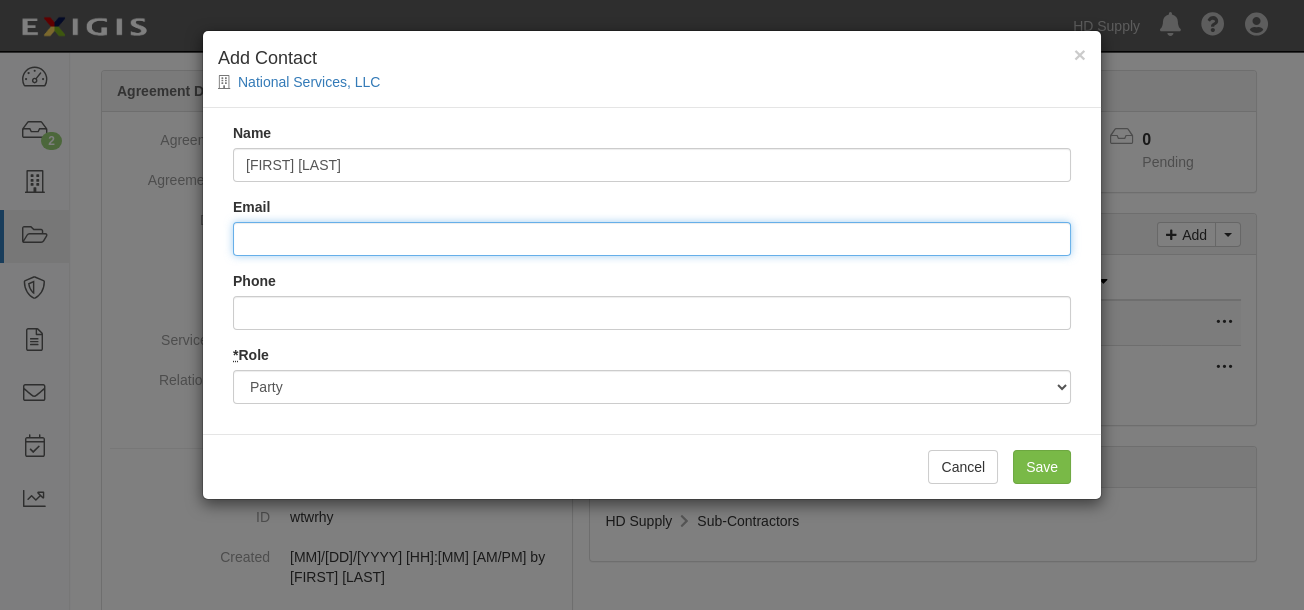 click on "Email" at bounding box center [652, 239] 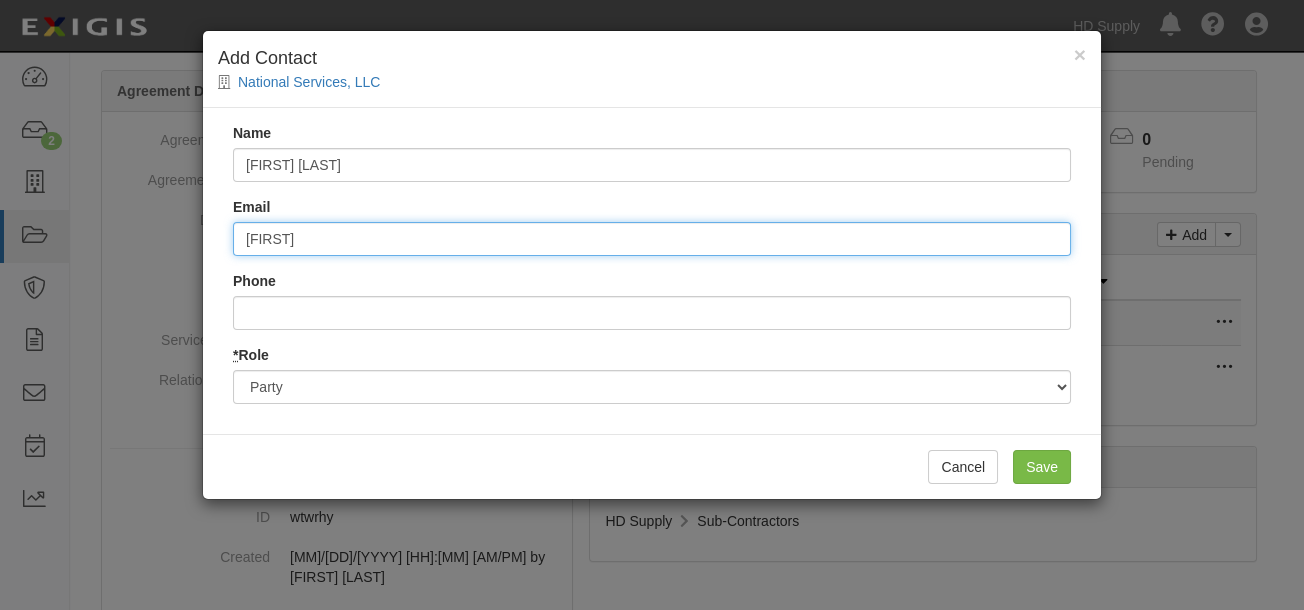 type on "Nicole.Widmer@hdsupply.com" 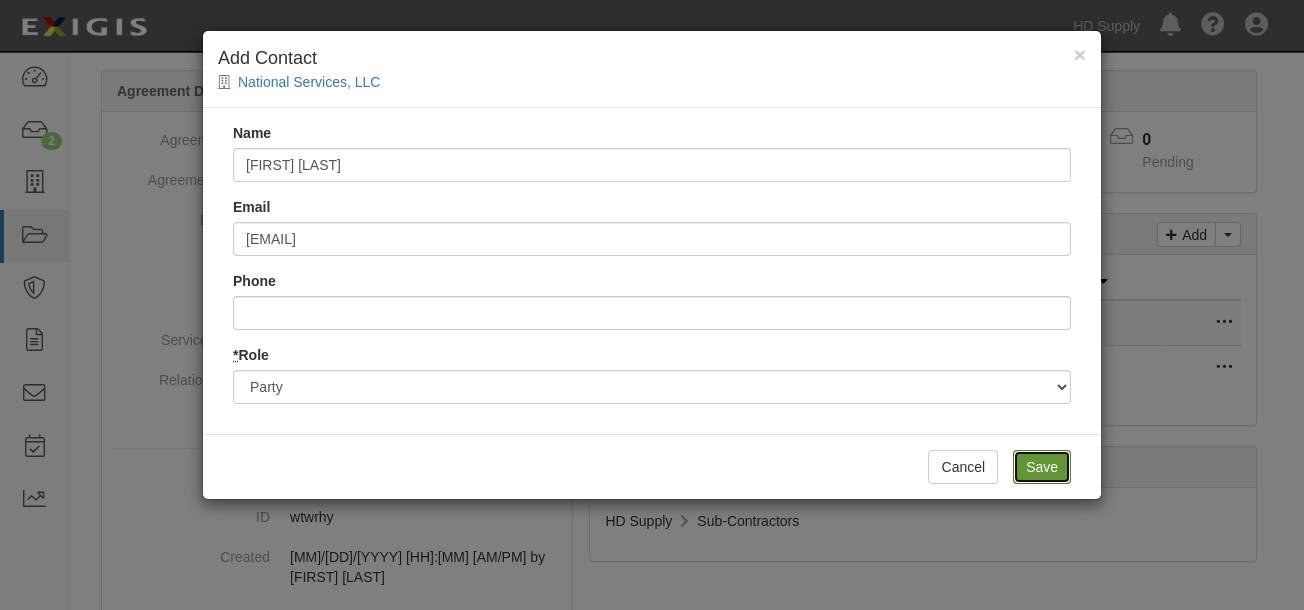 click on "Save" at bounding box center [1042, 467] 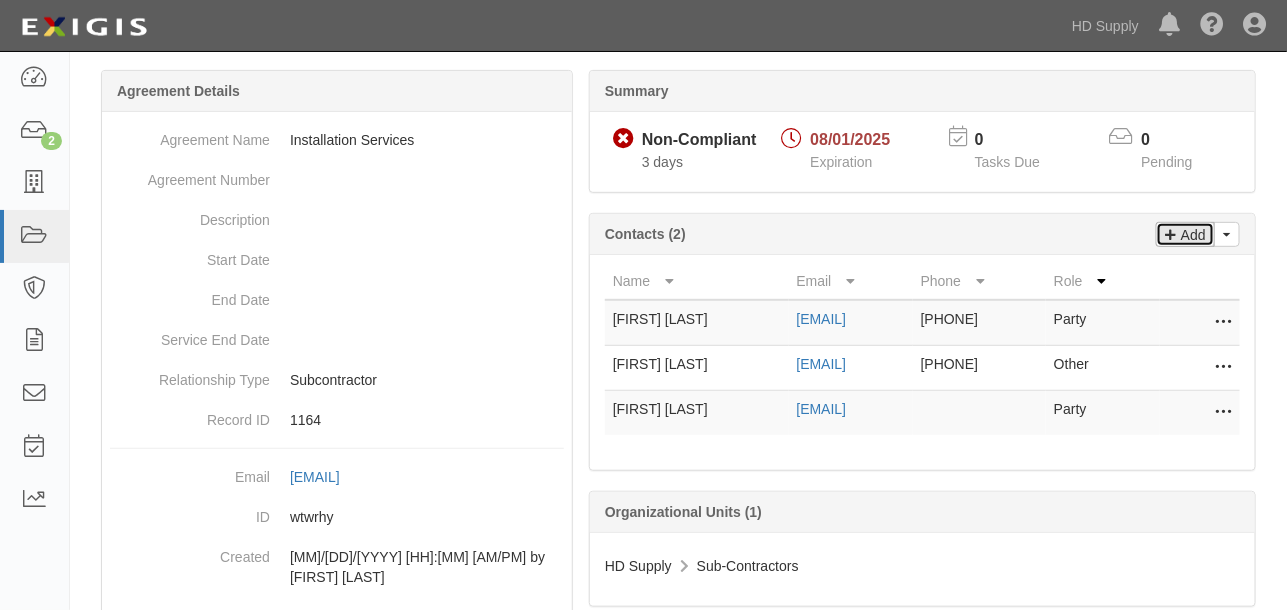 click on "Add" at bounding box center (1191, 234) 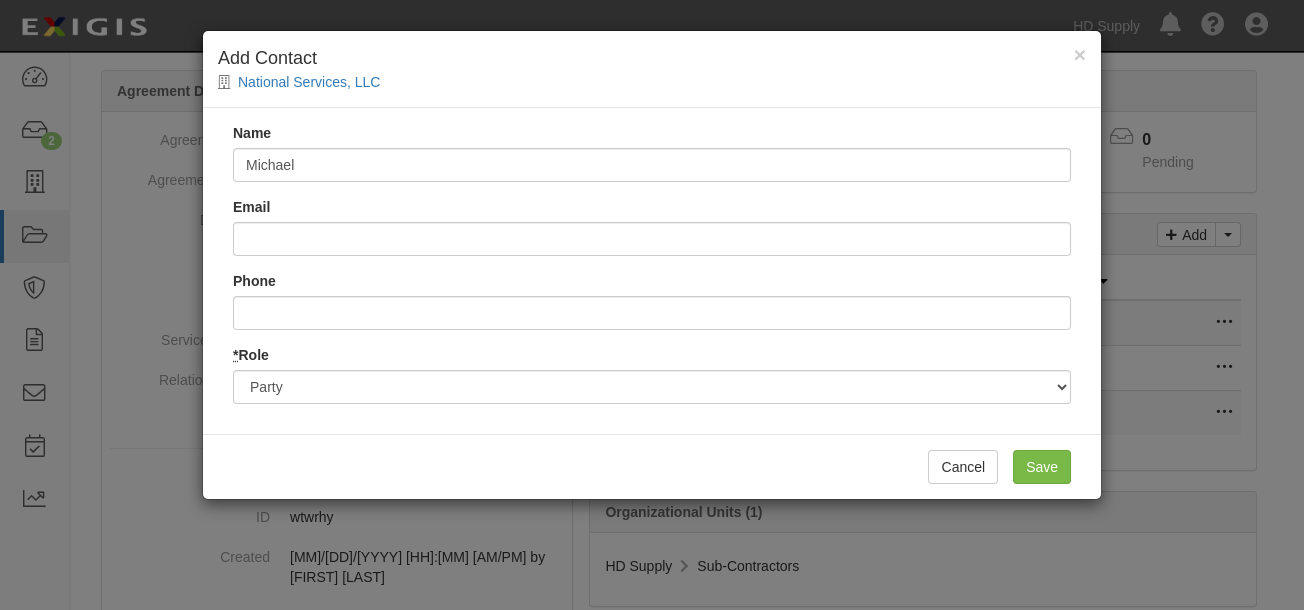 type on "Michael Lindemann" 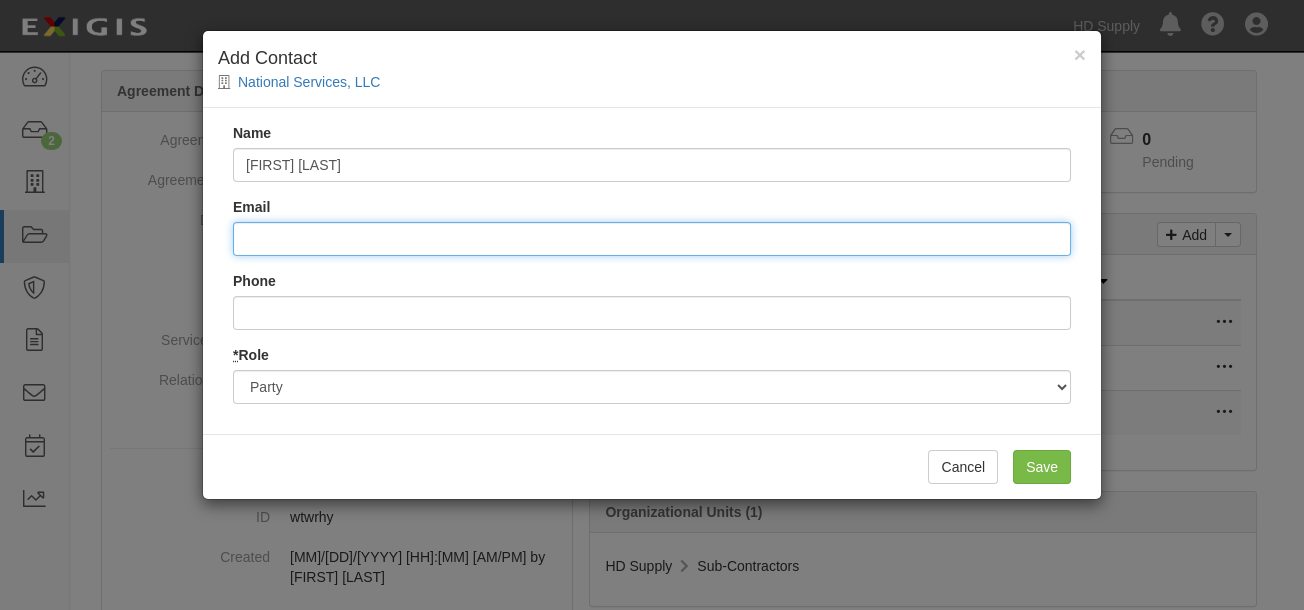click on "Email" at bounding box center (652, 239) 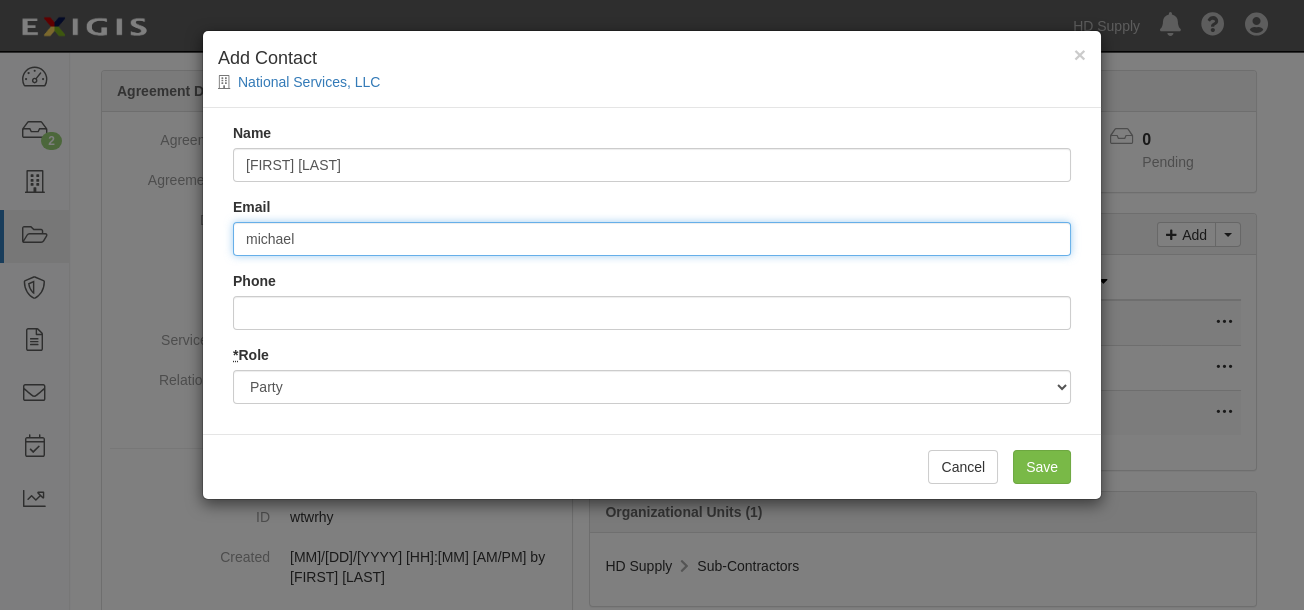 type on "michael.lindemann@hdsupply.com" 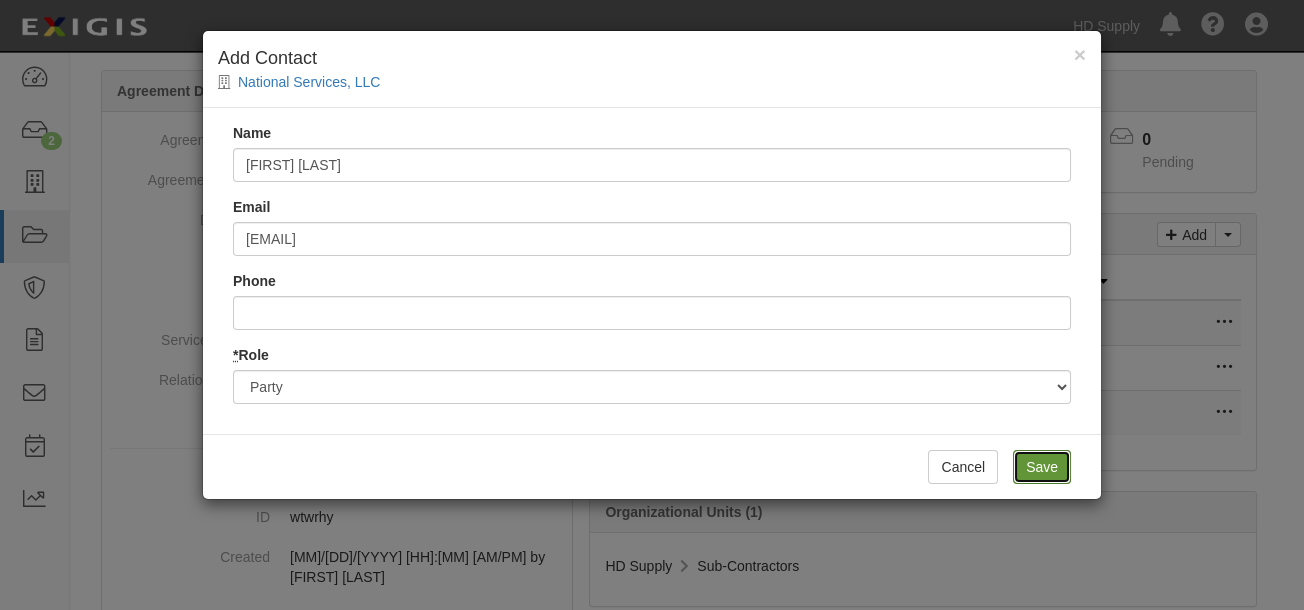 click on "Save" at bounding box center (1042, 467) 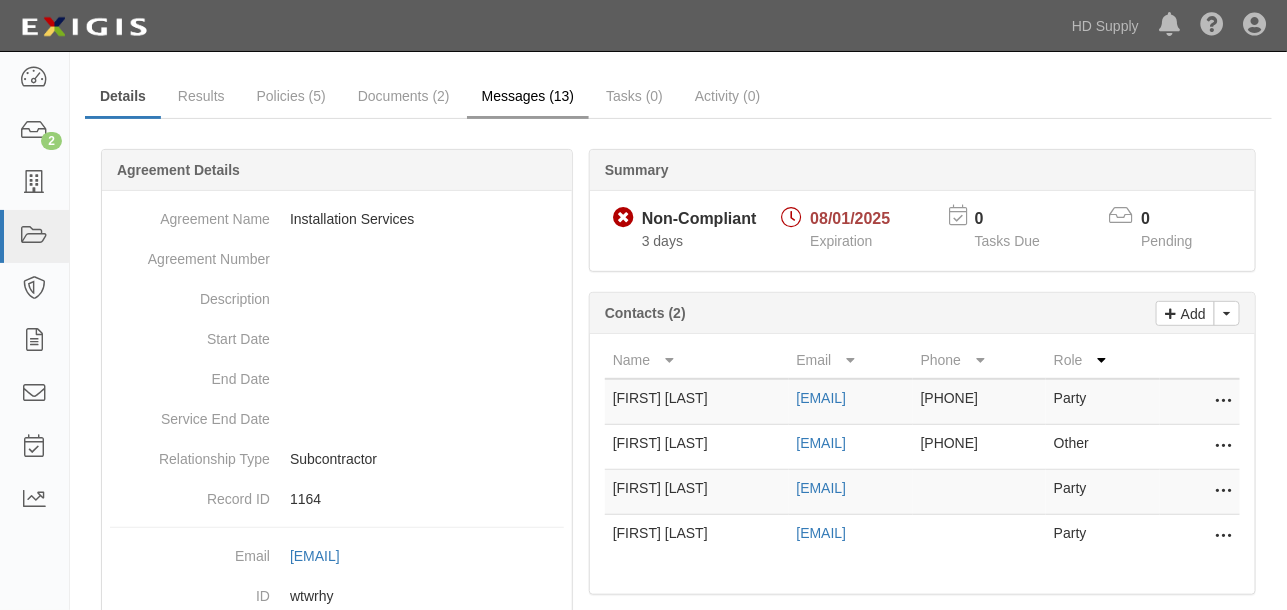 scroll, scrollTop: 0, scrollLeft: 0, axis: both 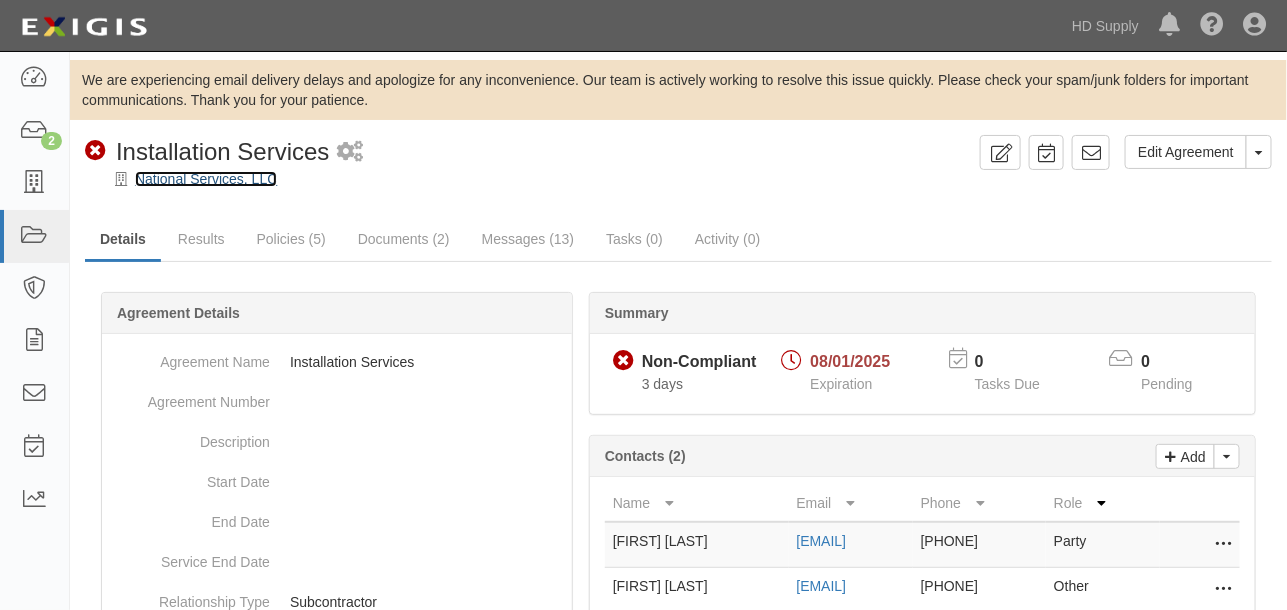 click on "National Services, LLC" at bounding box center [206, 179] 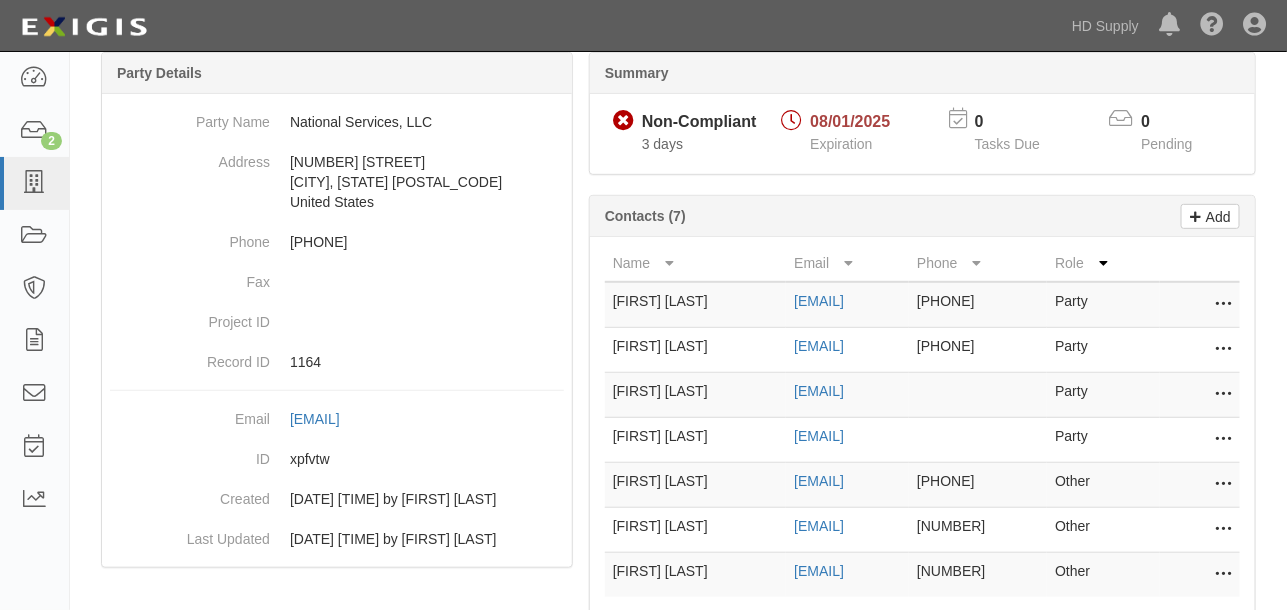 scroll, scrollTop: 333, scrollLeft: 0, axis: vertical 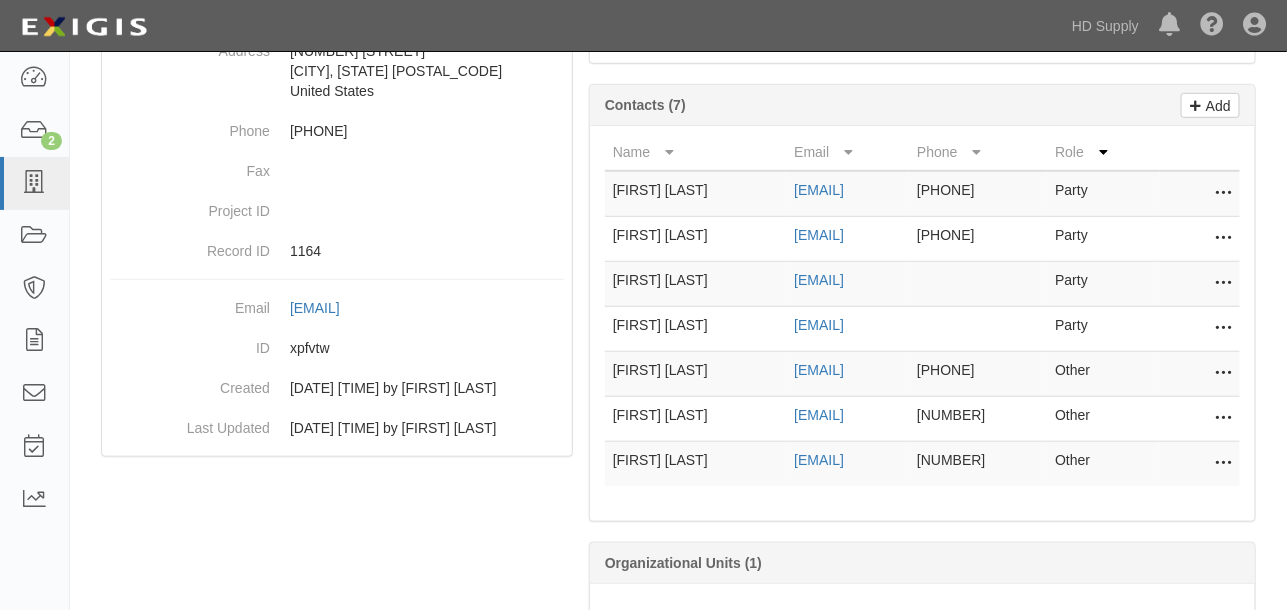 click at bounding box center [1223, 194] 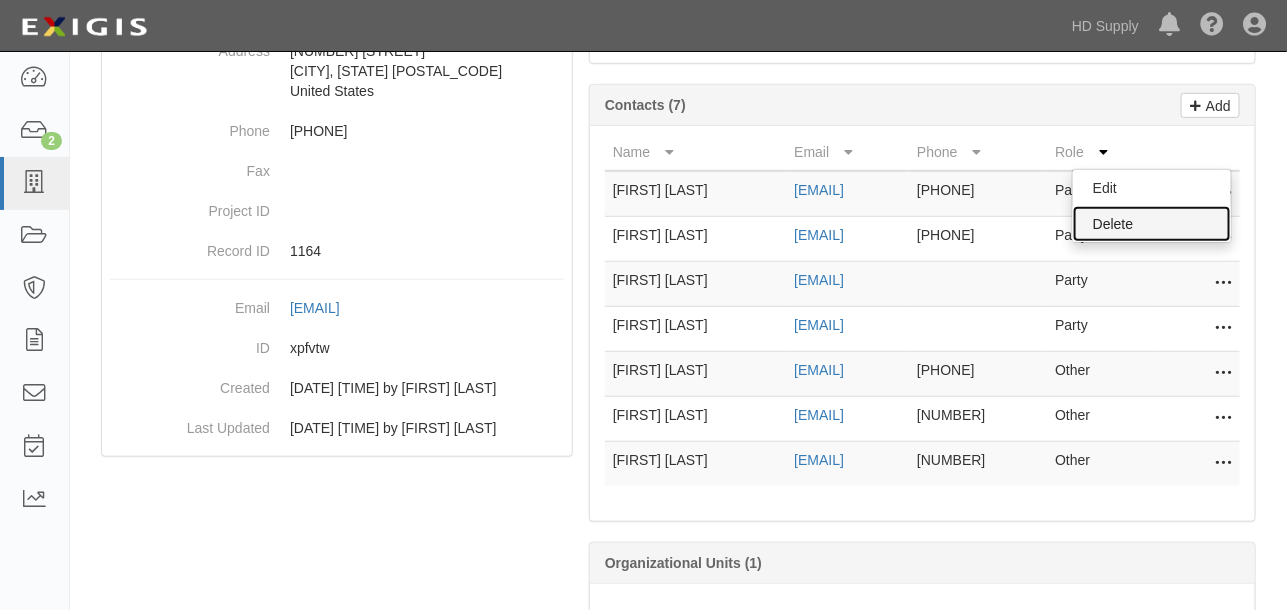 click on "Delete" at bounding box center (1152, 224) 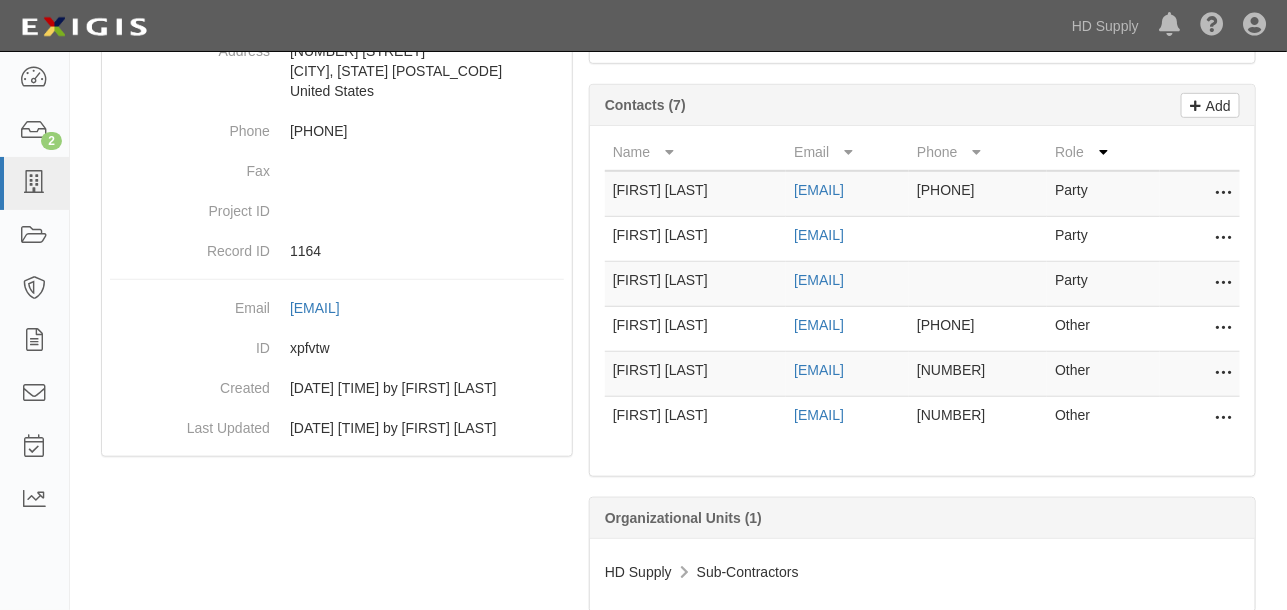 click at bounding box center [1223, 329] 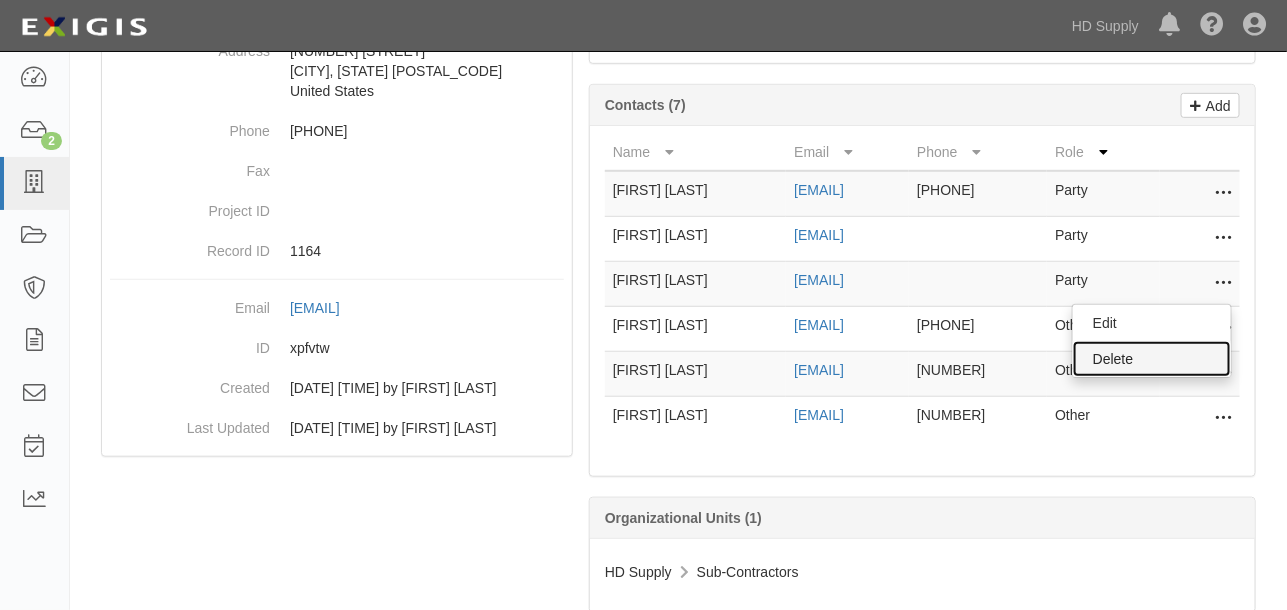 click on "Delete" at bounding box center (1152, 359) 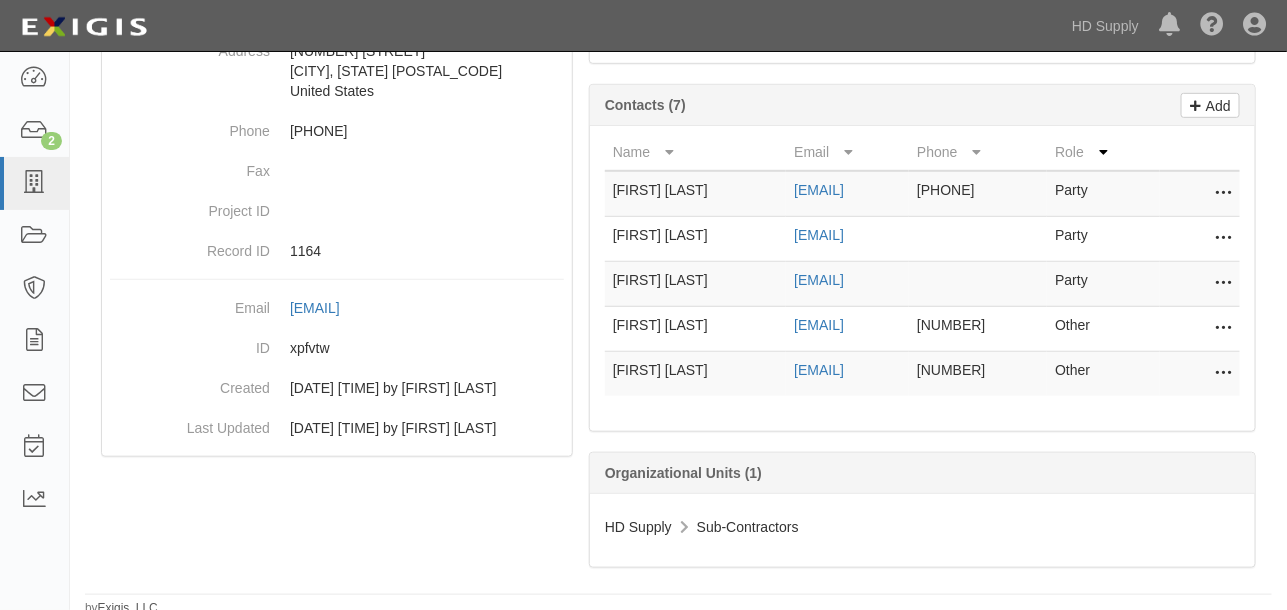 click at bounding box center [1223, 329] 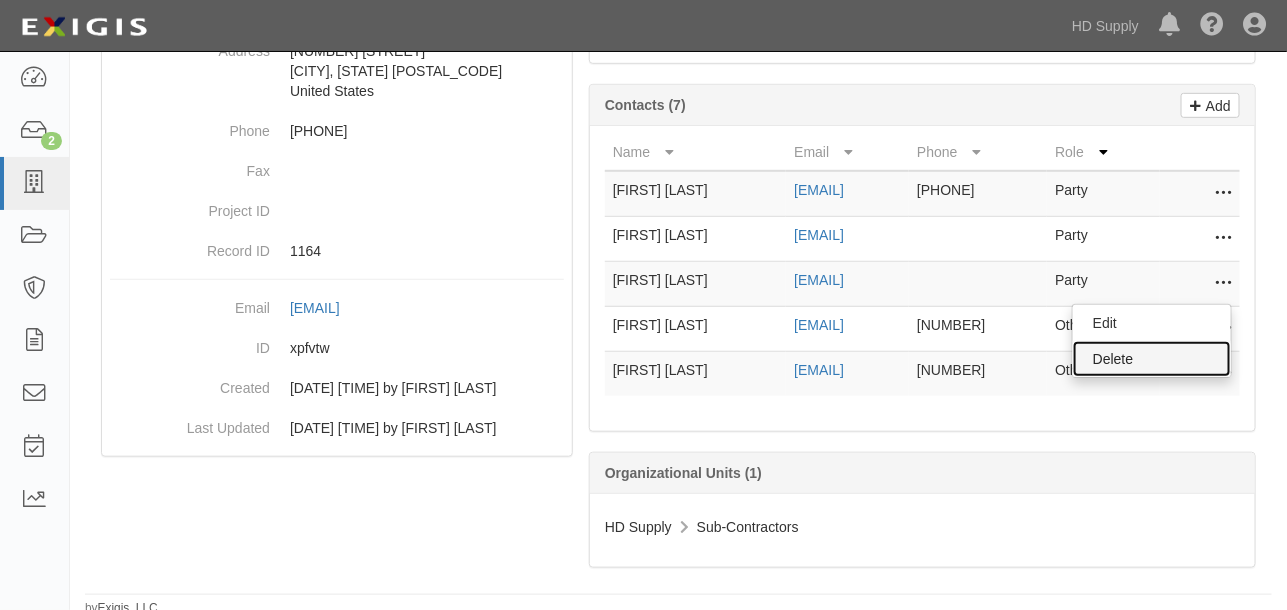 click on "Delete" at bounding box center [1152, 359] 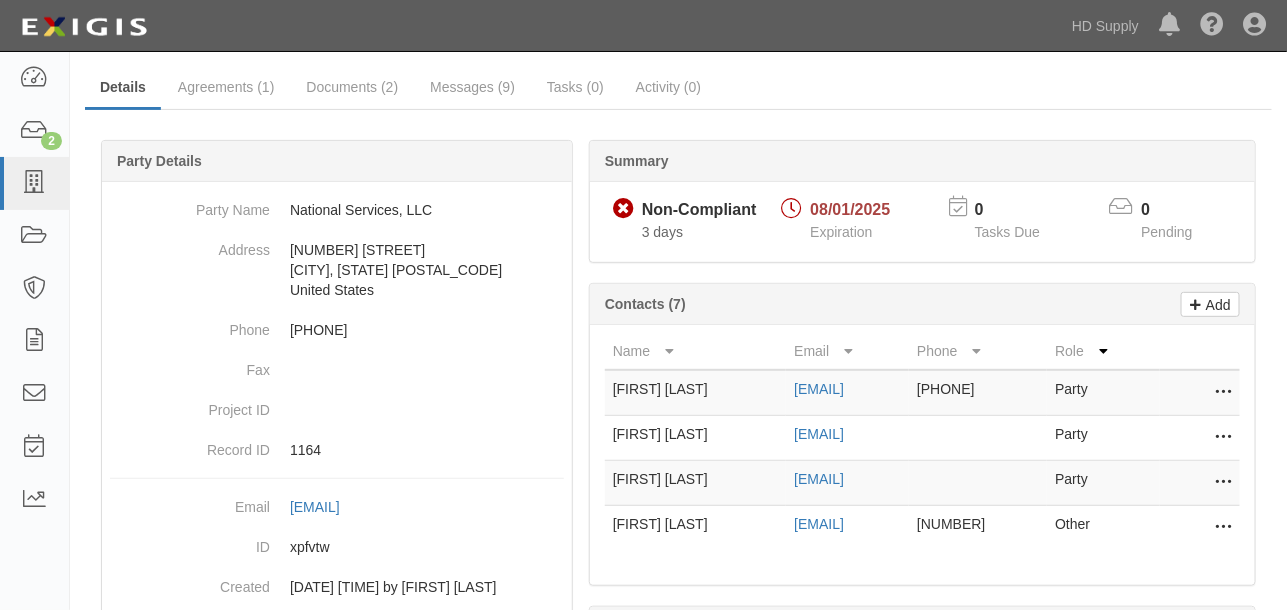 scroll, scrollTop: 0, scrollLeft: 0, axis: both 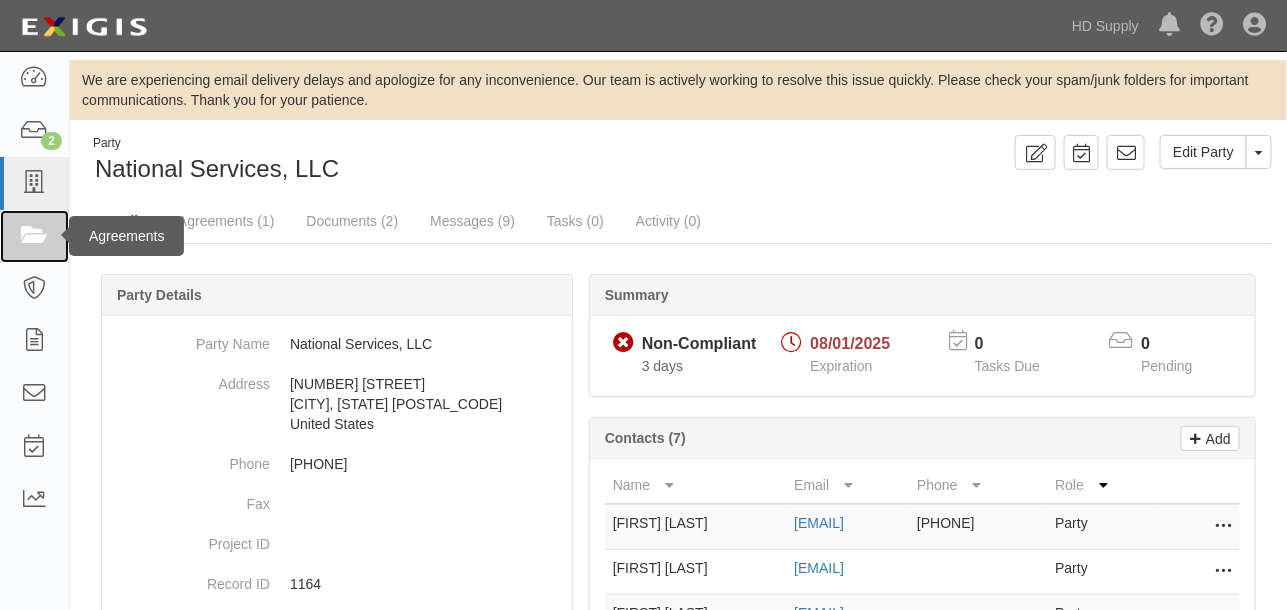click at bounding box center [34, 236] 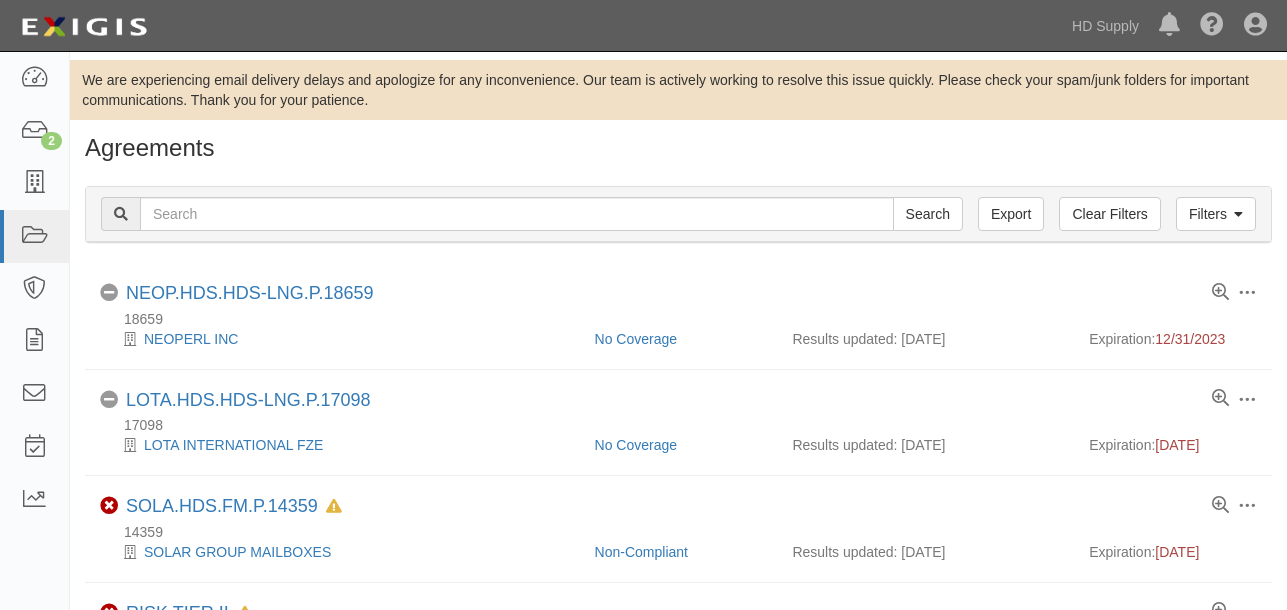 scroll, scrollTop: 0, scrollLeft: 0, axis: both 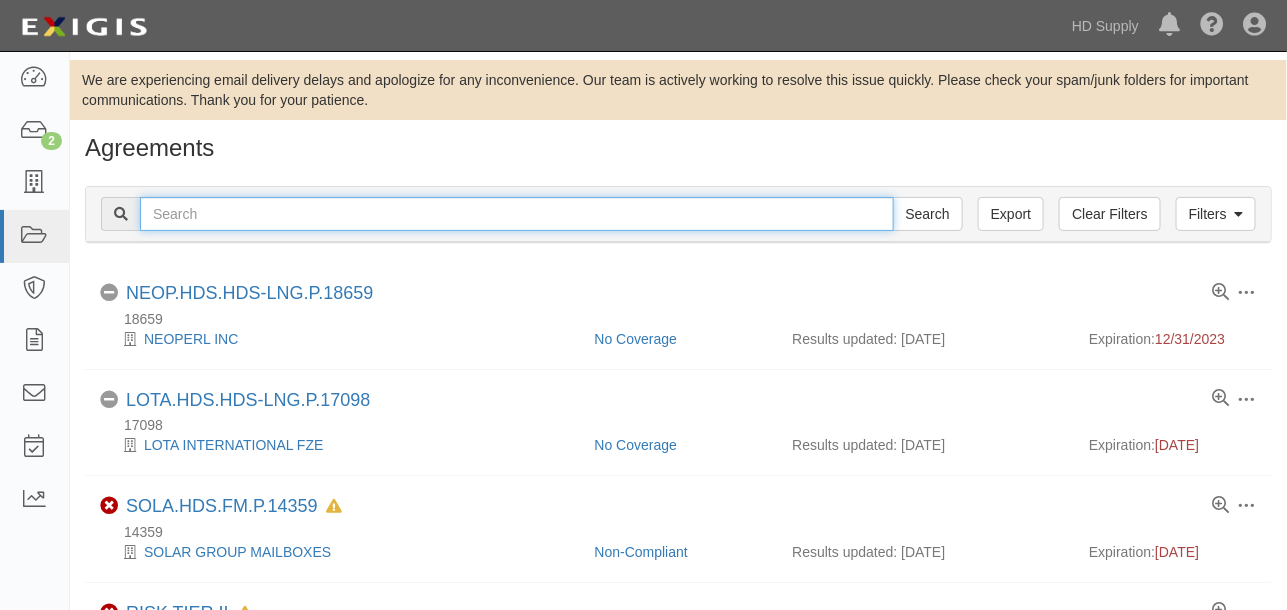 drag, startPoint x: 220, startPoint y: 205, endPoint x: 232, endPoint y: 195, distance: 15.6205 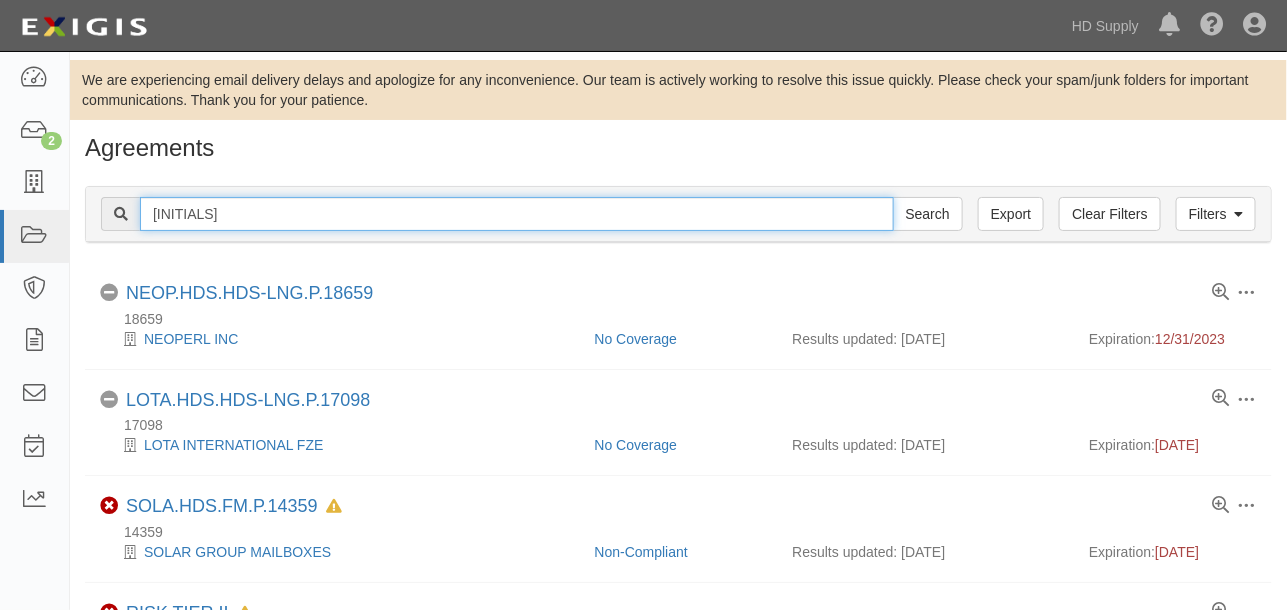 type on "HS Services" 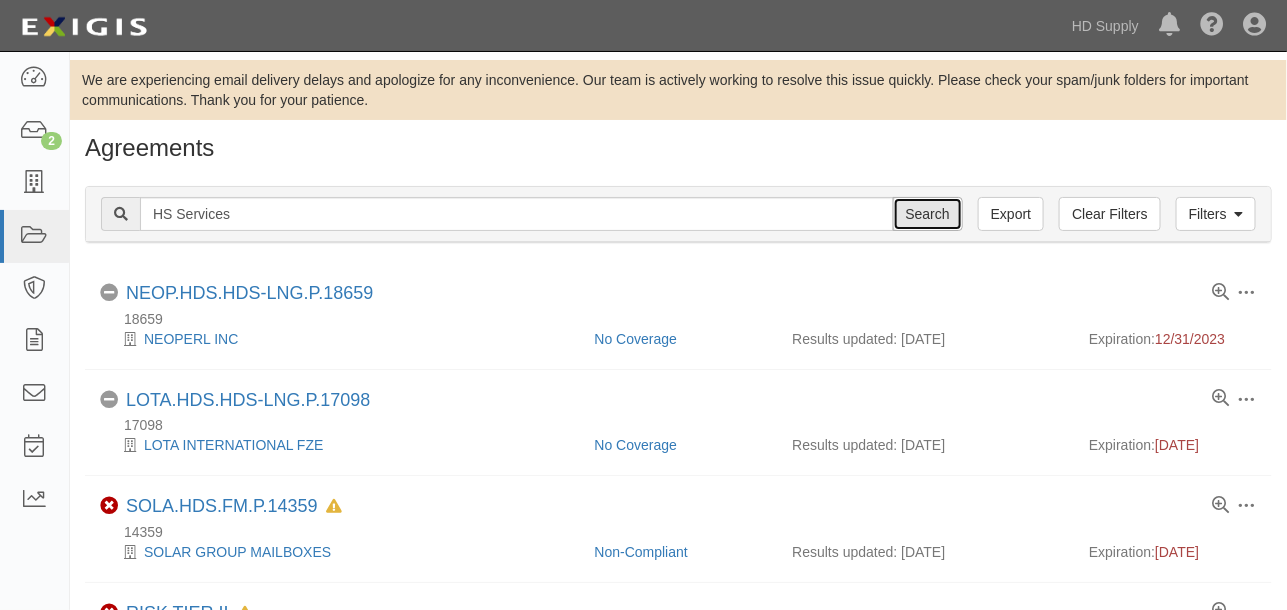 click on "Search" at bounding box center [928, 214] 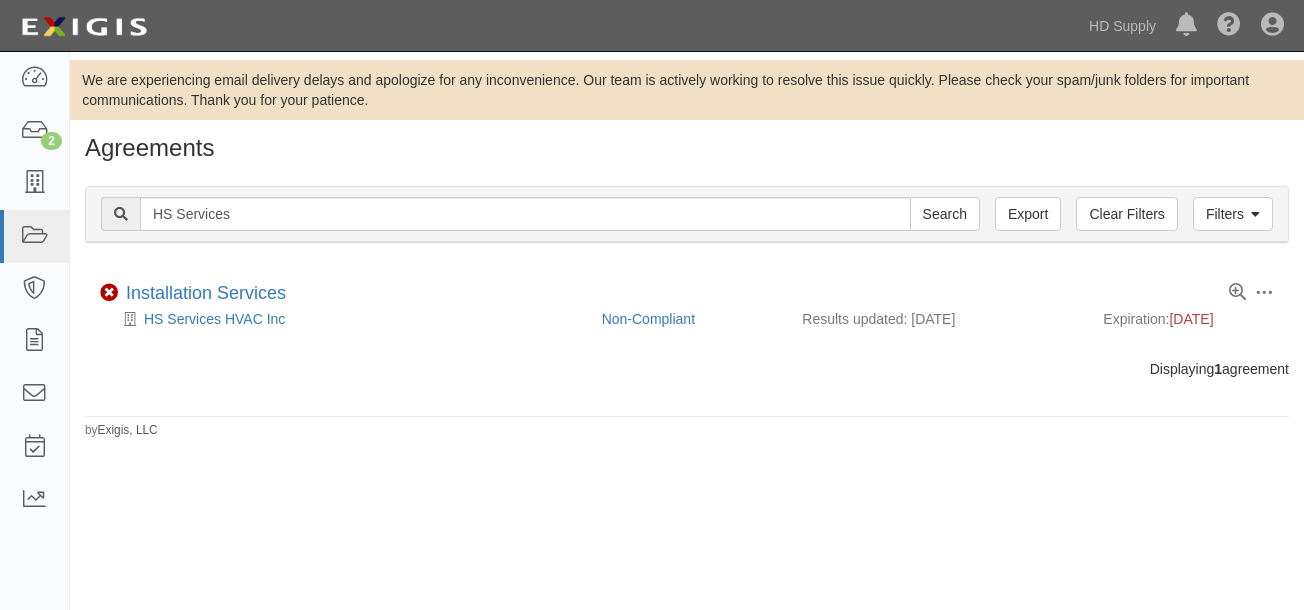 scroll, scrollTop: 0, scrollLeft: 0, axis: both 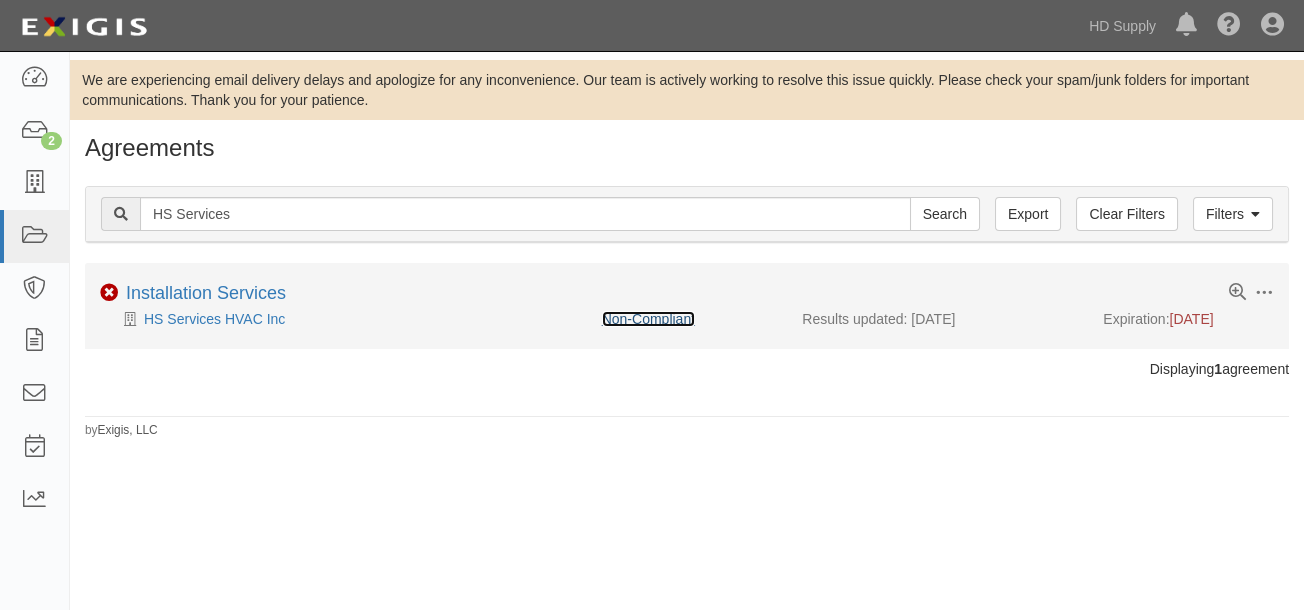 click on "Non-Compliant" at bounding box center [648, 319] 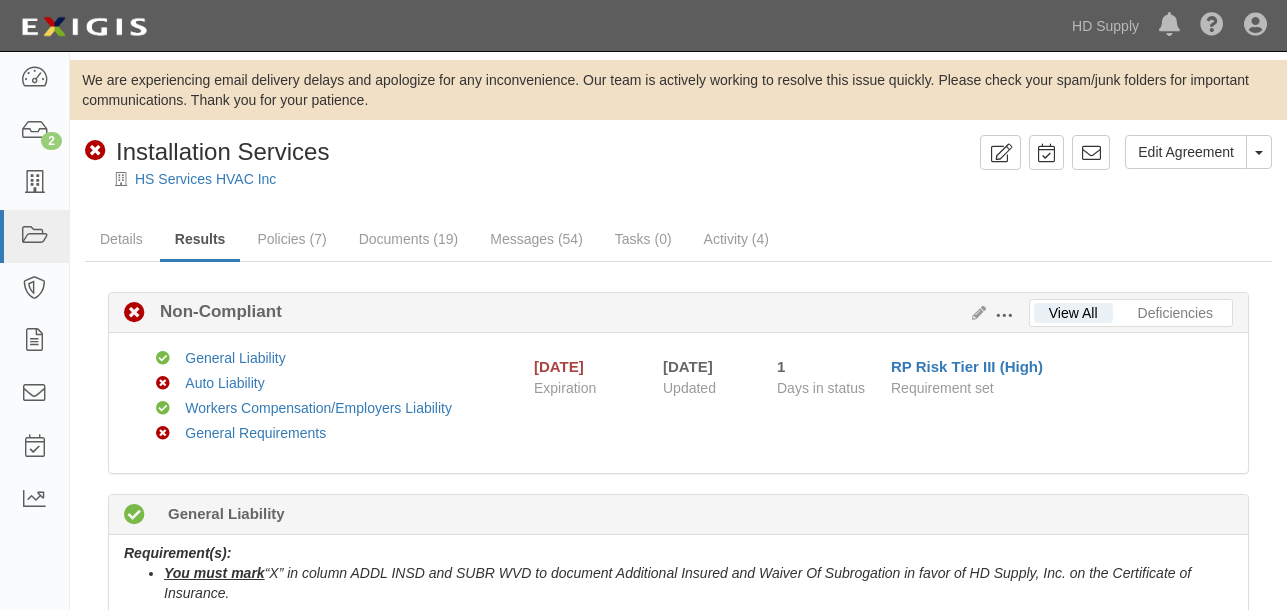 scroll, scrollTop: 0, scrollLeft: 0, axis: both 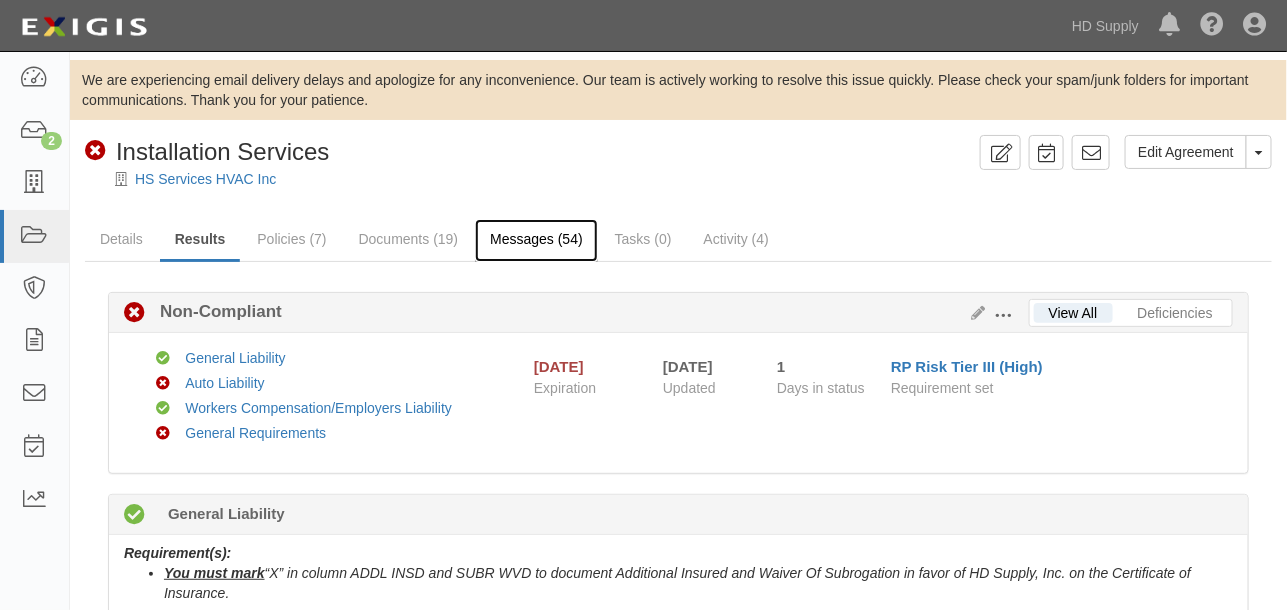 click on "Messages (54)" at bounding box center (536, 240) 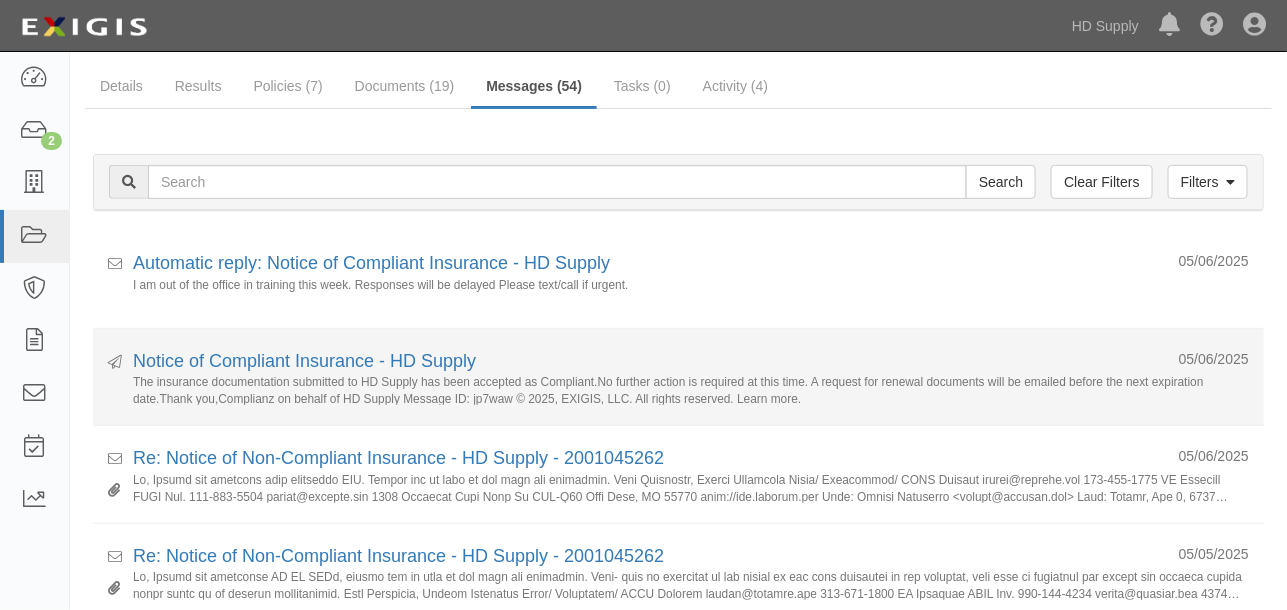 scroll, scrollTop: 0, scrollLeft: 0, axis: both 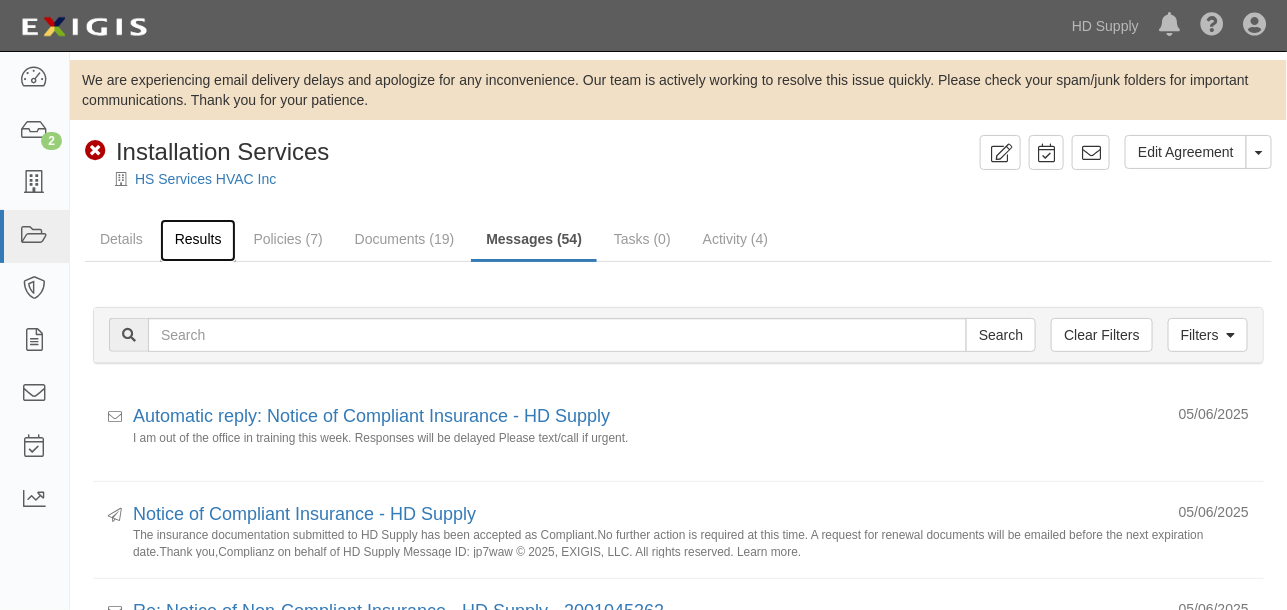 click on "Results" at bounding box center [198, 240] 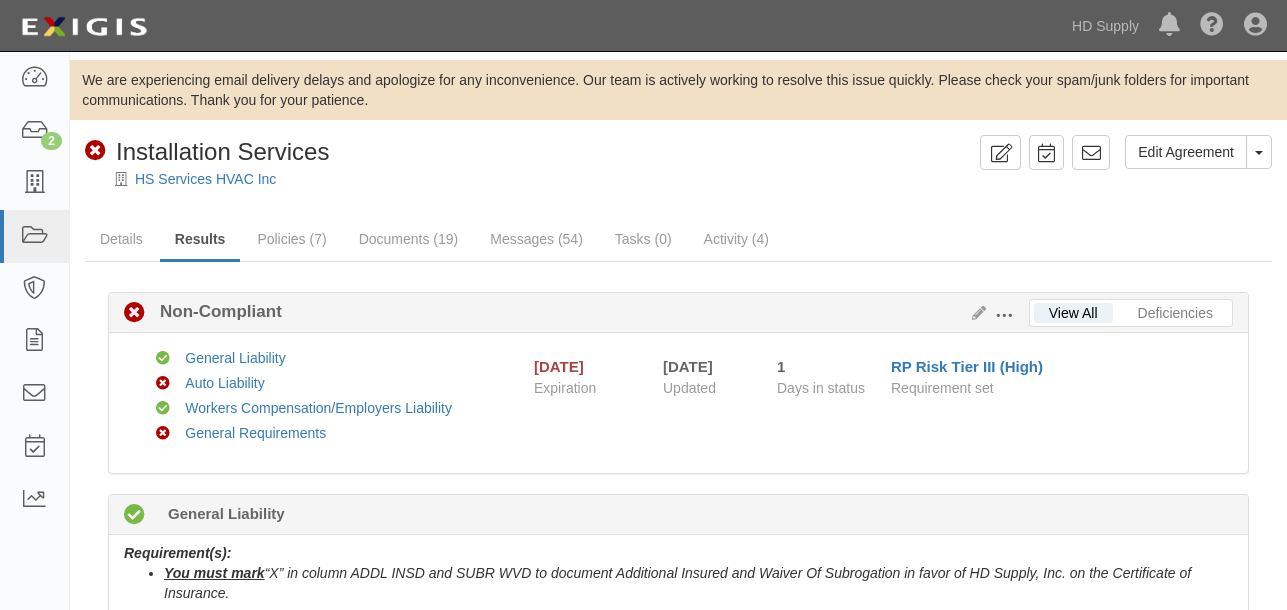 scroll, scrollTop: 0, scrollLeft: 0, axis: both 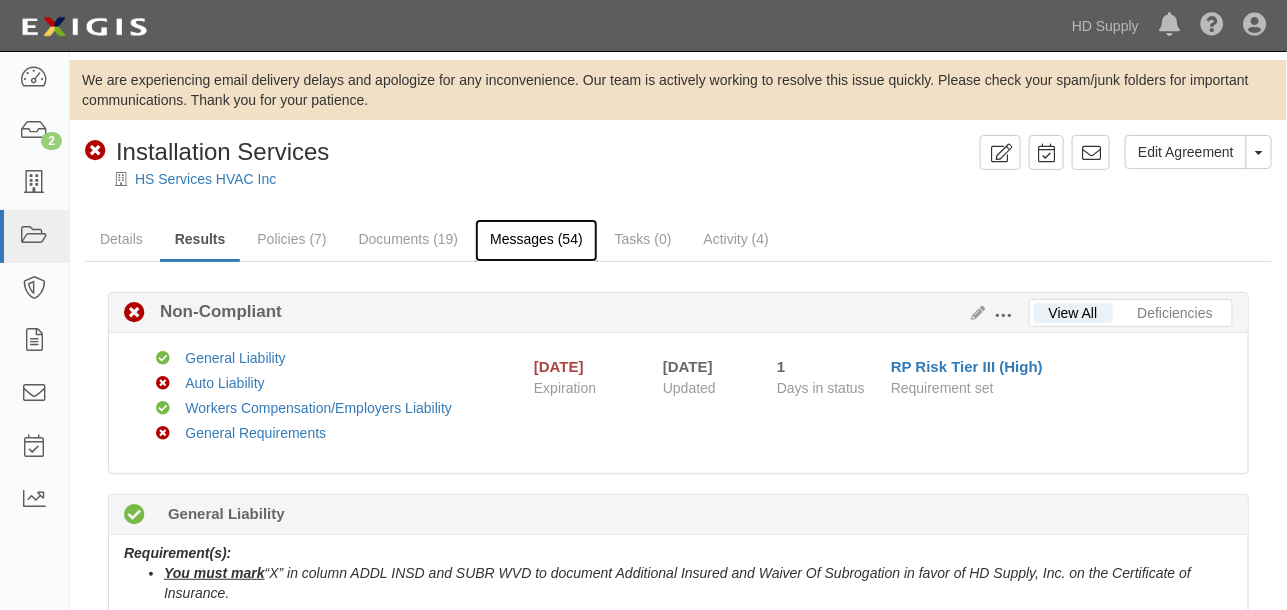 click on "Messages (54)" at bounding box center (536, 240) 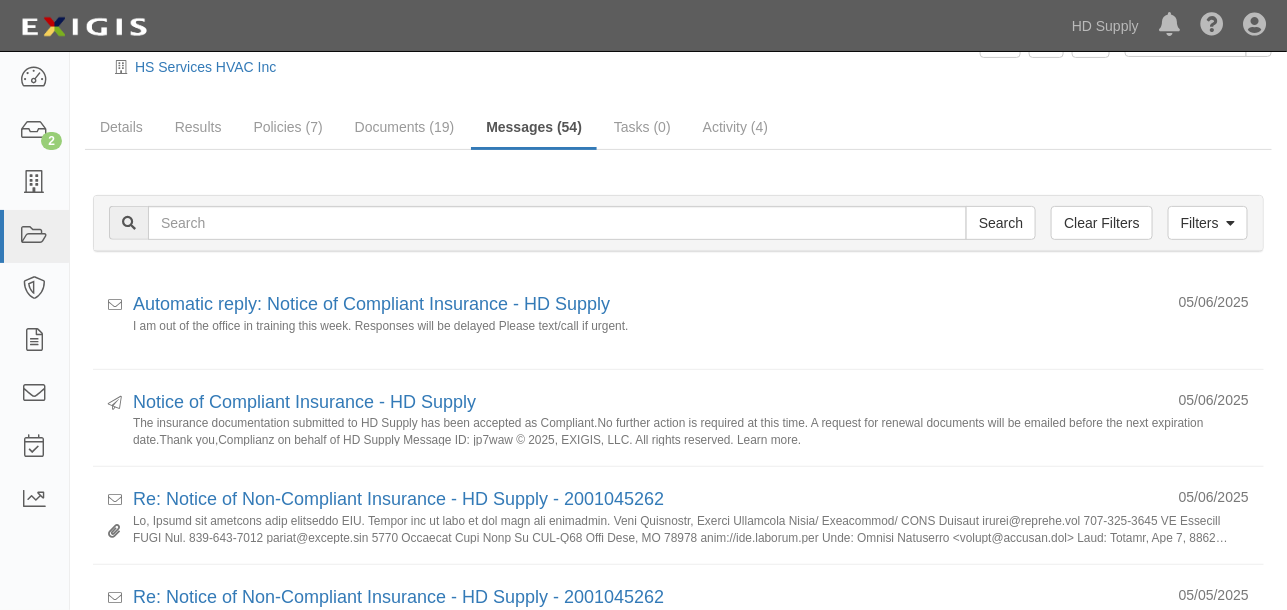 scroll, scrollTop: 0, scrollLeft: 0, axis: both 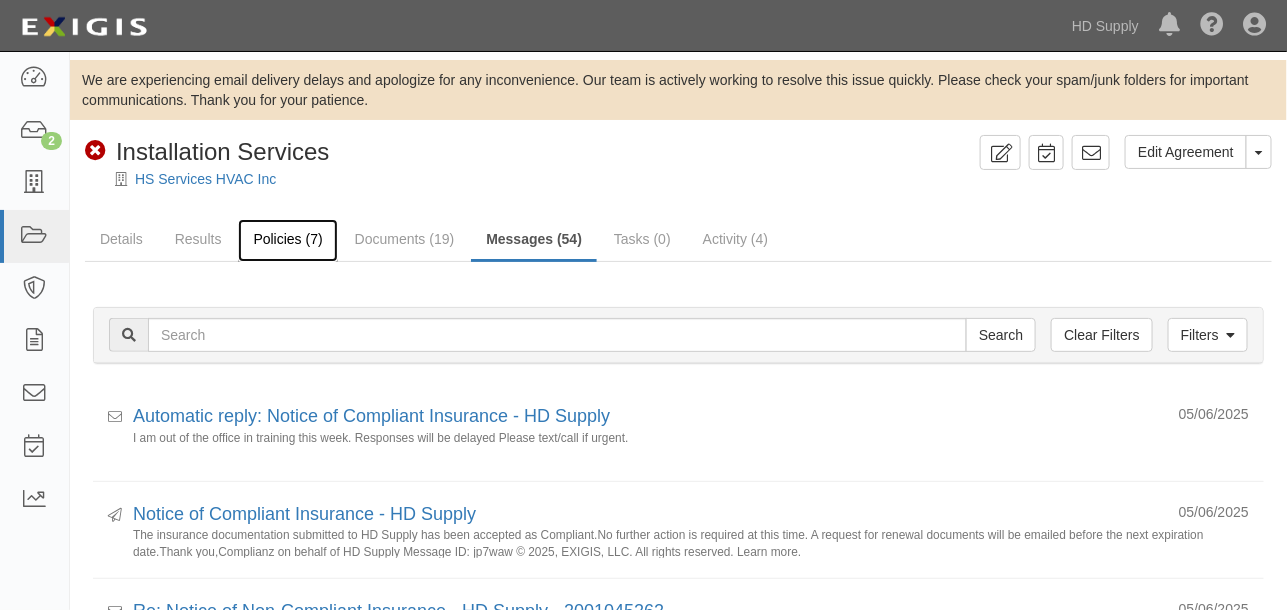 click on "Policies (7)" at bounding box center (287, 240) 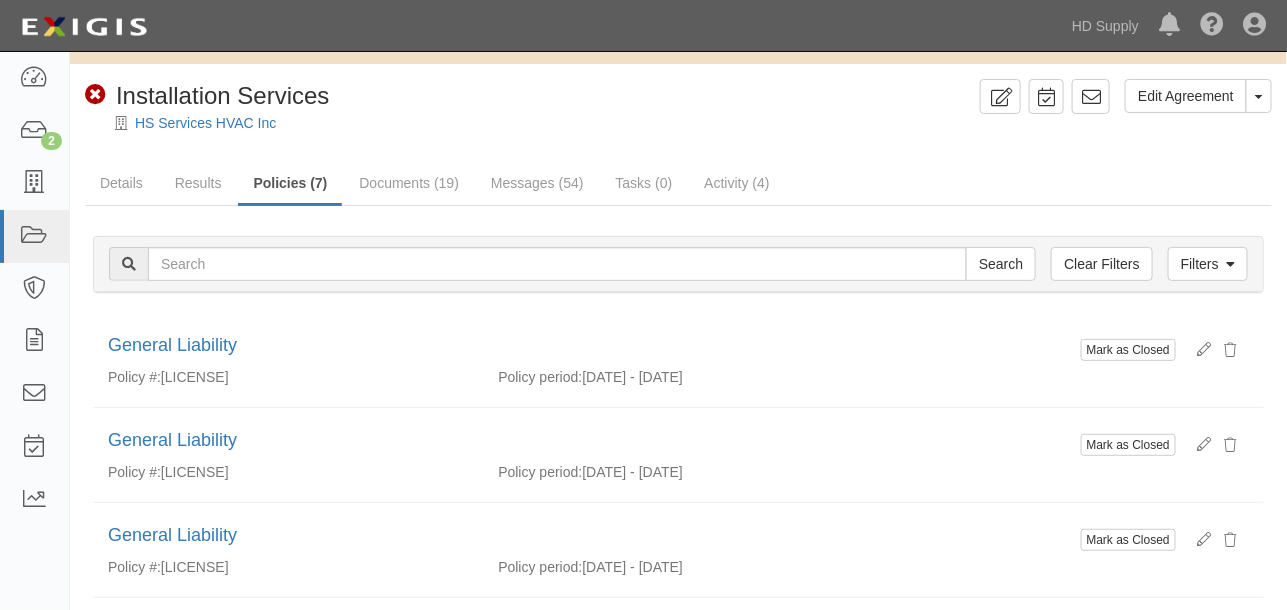 scroll, scrollTop: 0, scrollLeft: 0, axis: both 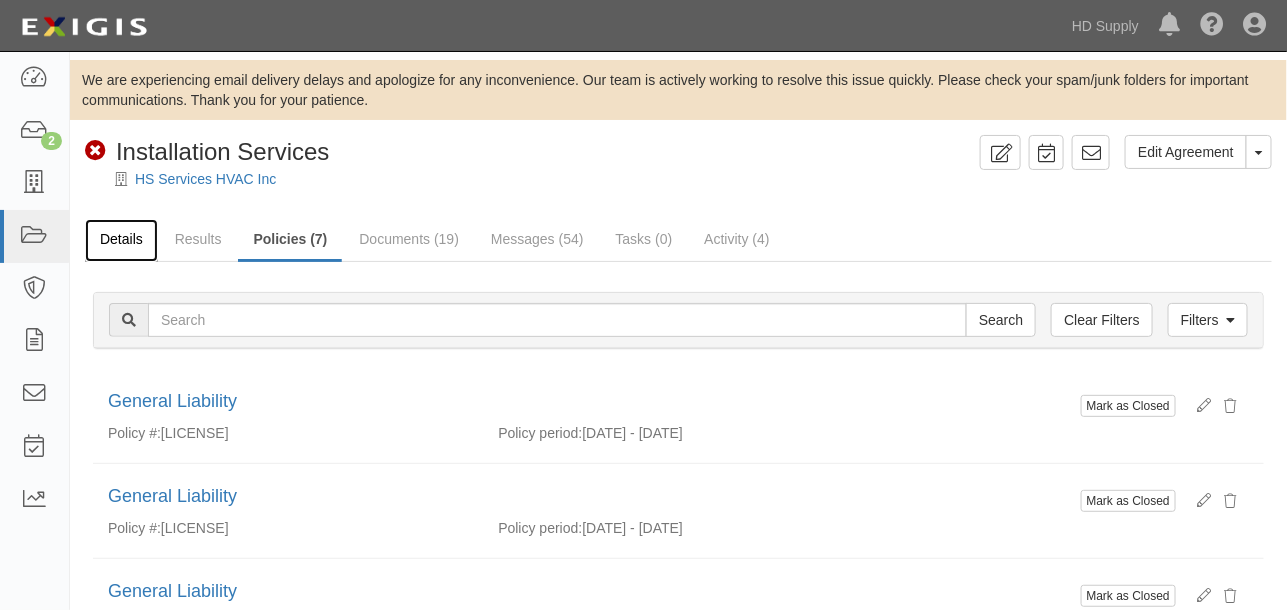 click on "Details" at bounding box center (121, 240) 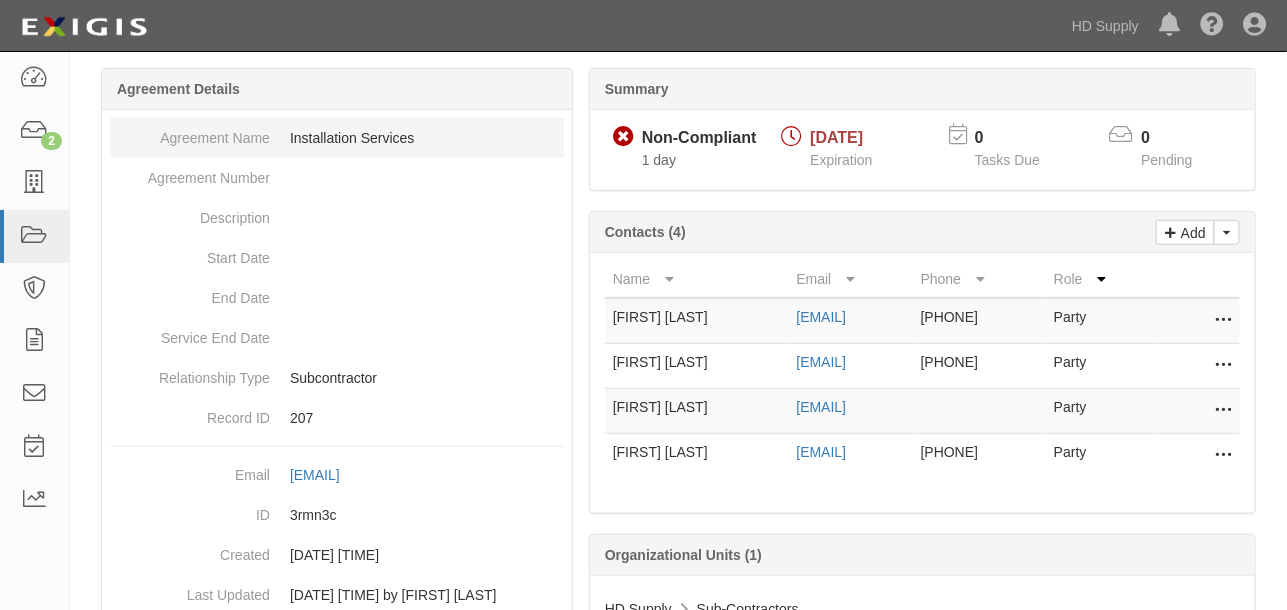 scroll, scrollTop: 324, scrollLeft: 0, axis: vertical 